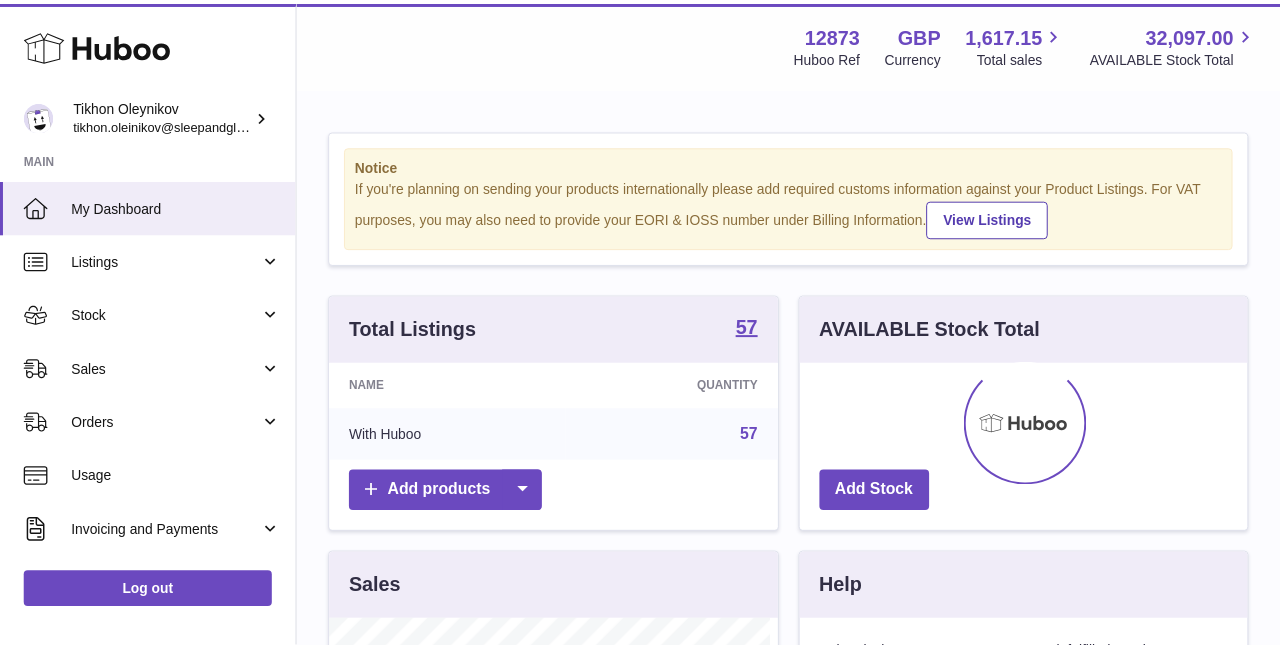 scroll, scrollTop: 0, scrollLeft: 0, axis: both 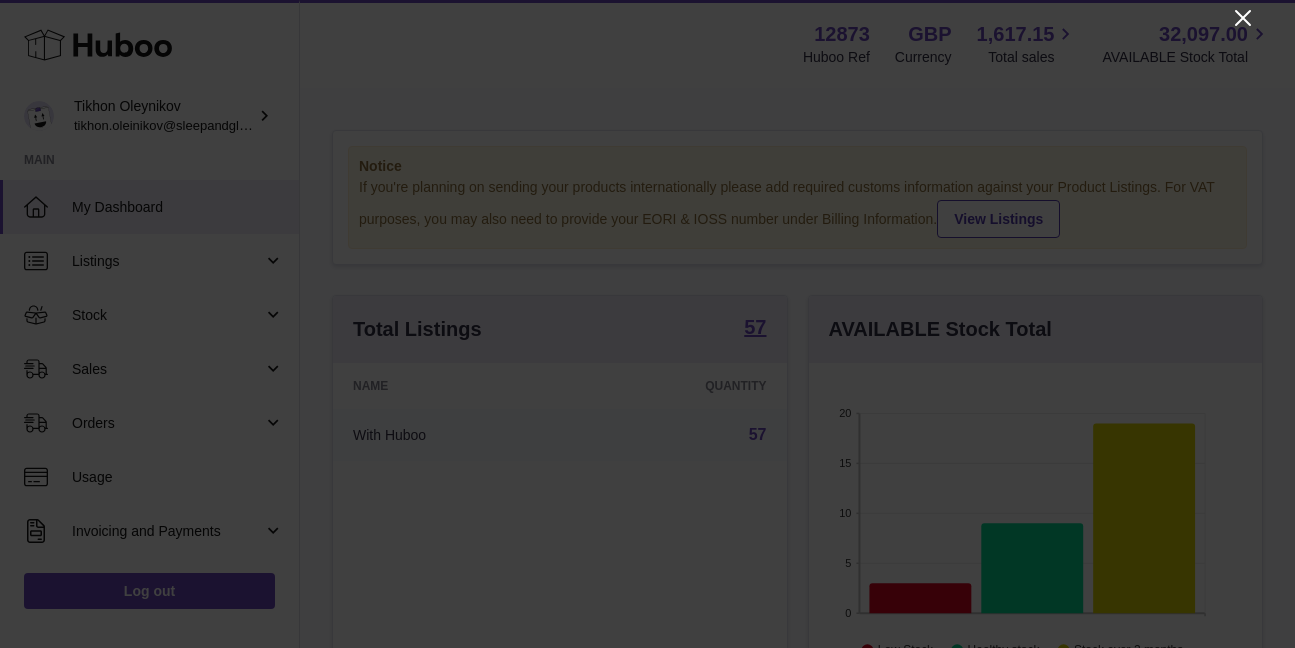 click 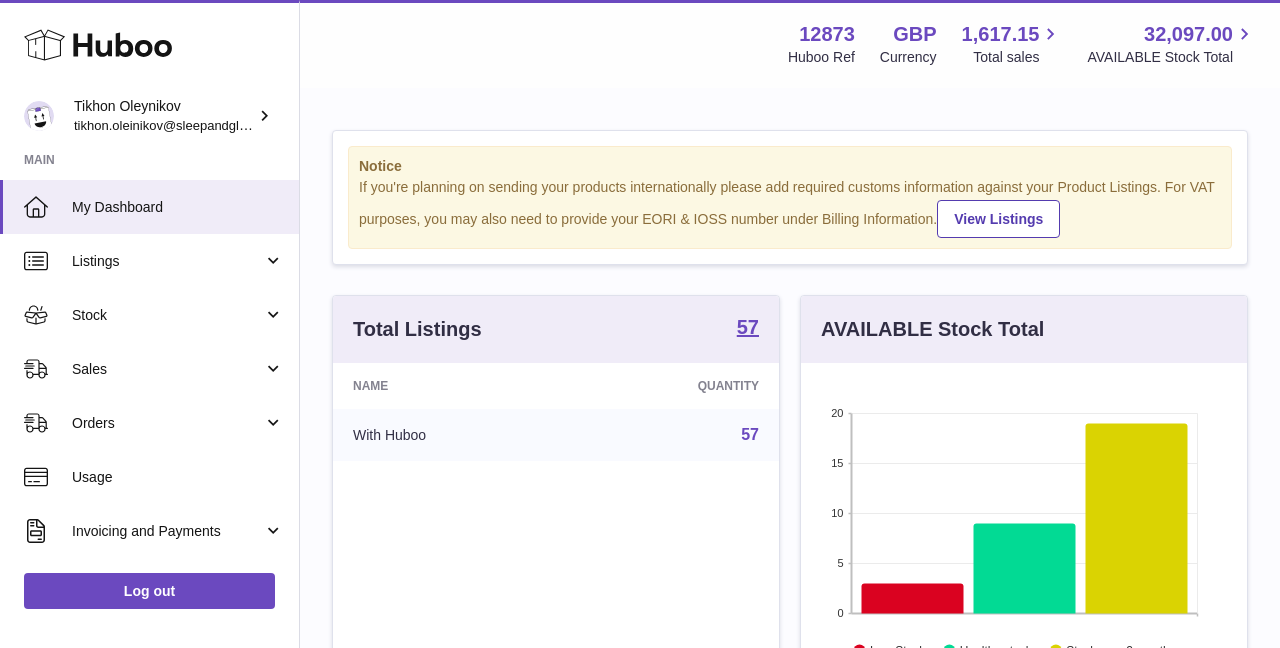 scroll, scrollTop: 312, scrollLeft: 446, axis: both 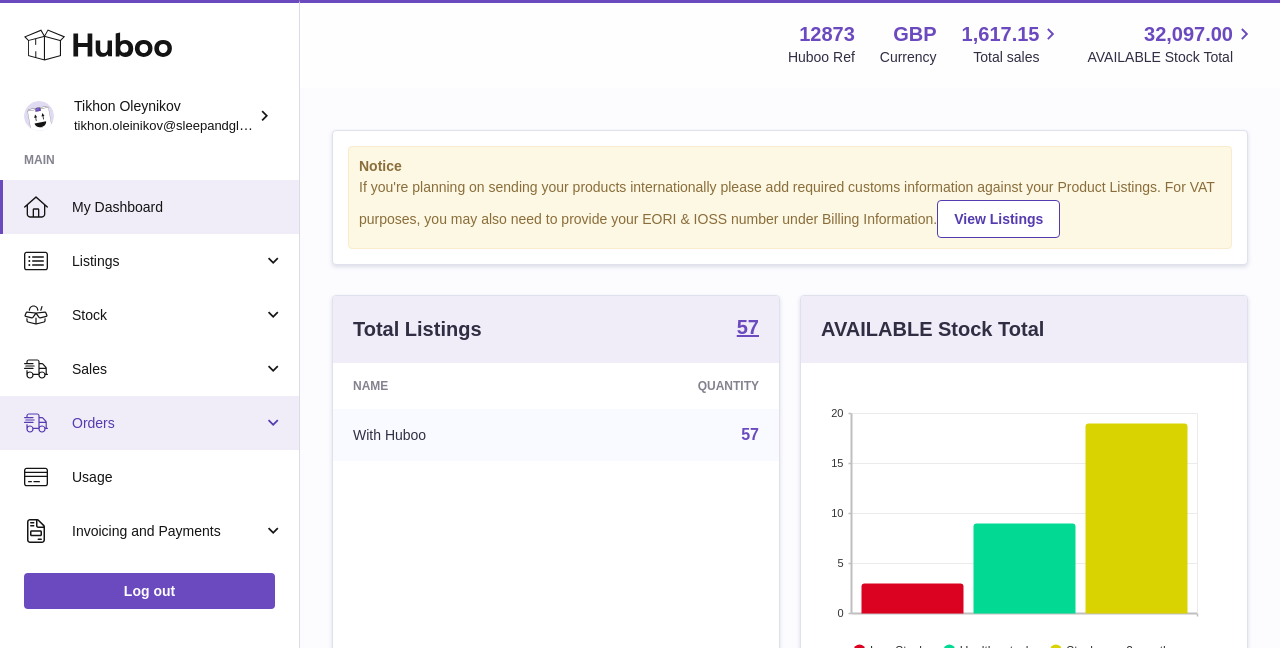 click on "Orders" at bounding box center (167, 423) 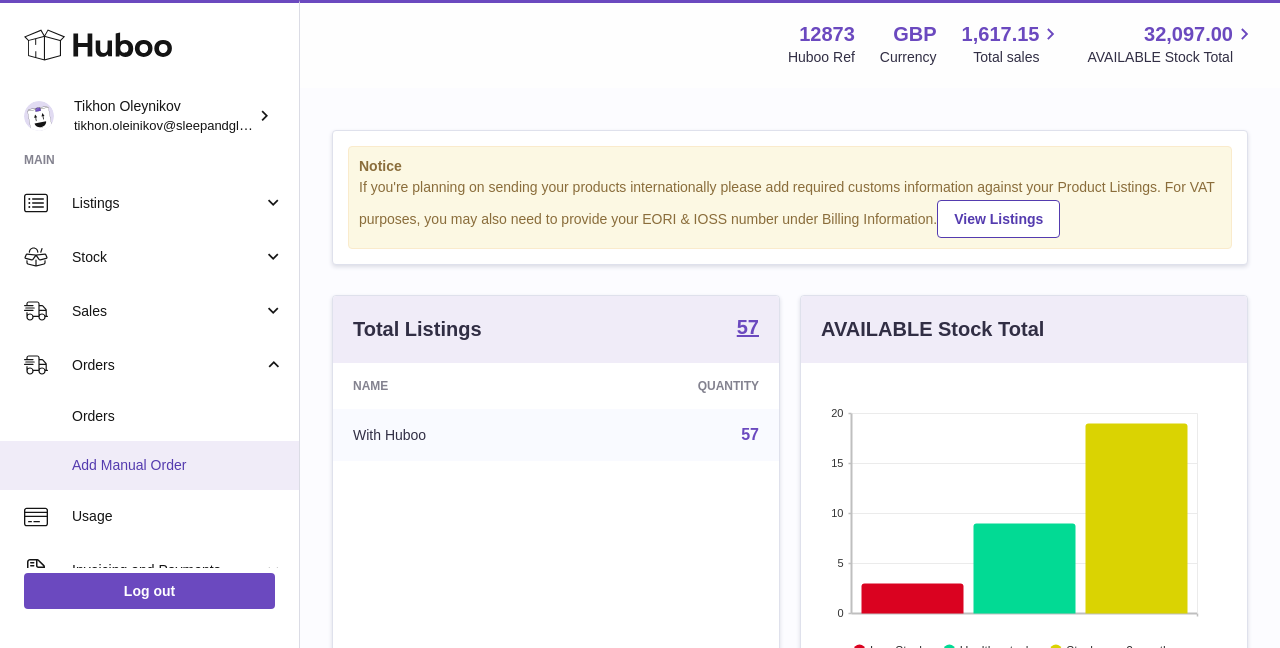 scroll, scrollTop: 89, scrollLeft: 0, axis: vertical 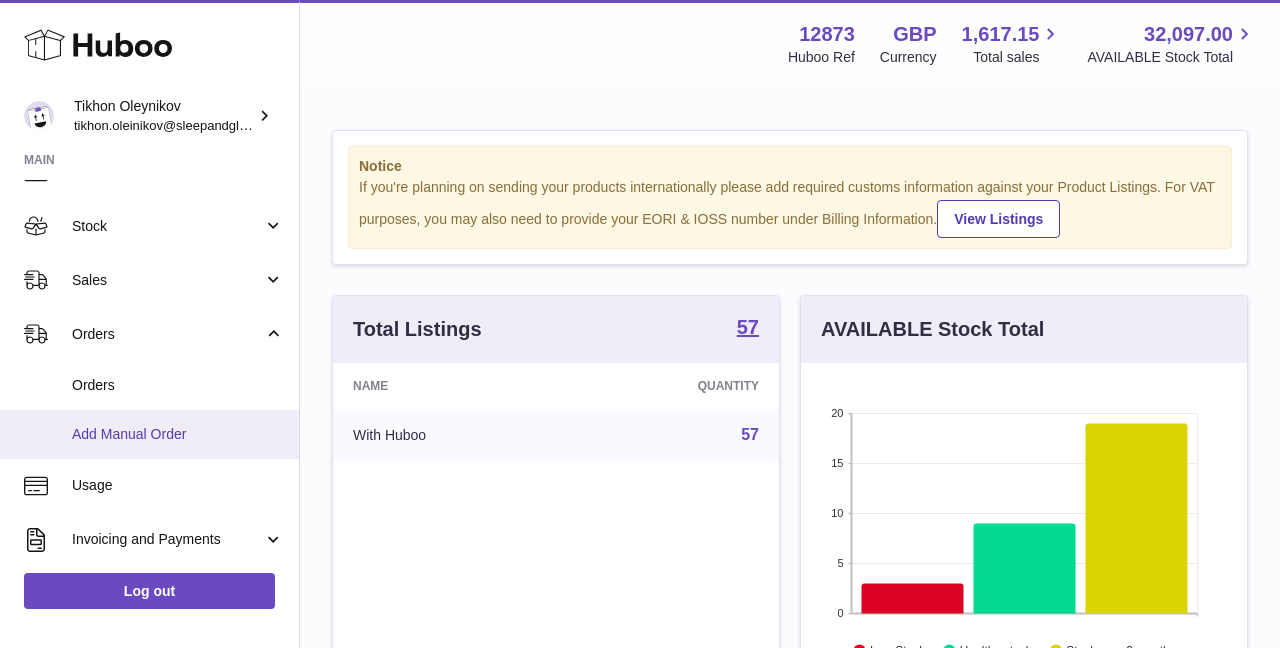 click on "Add Manual Order" at bounding box center [149, 434] 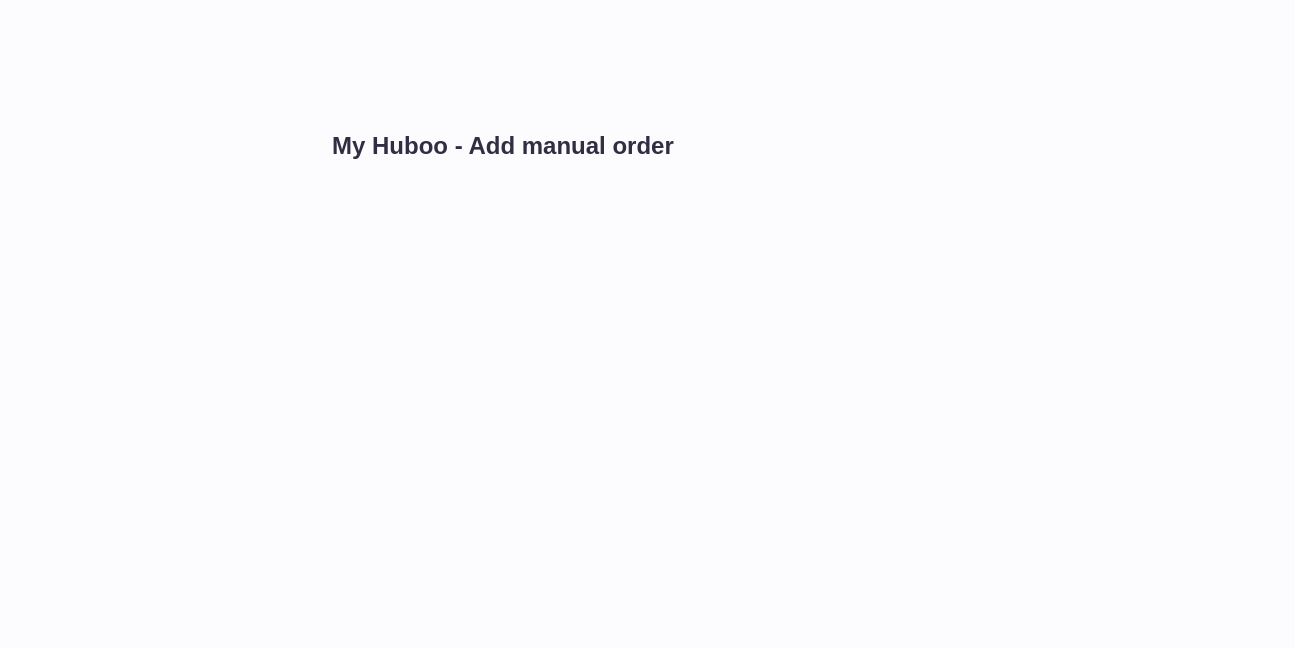 scroll, scrollTop: 0, scrollLeft: 0, axis: both 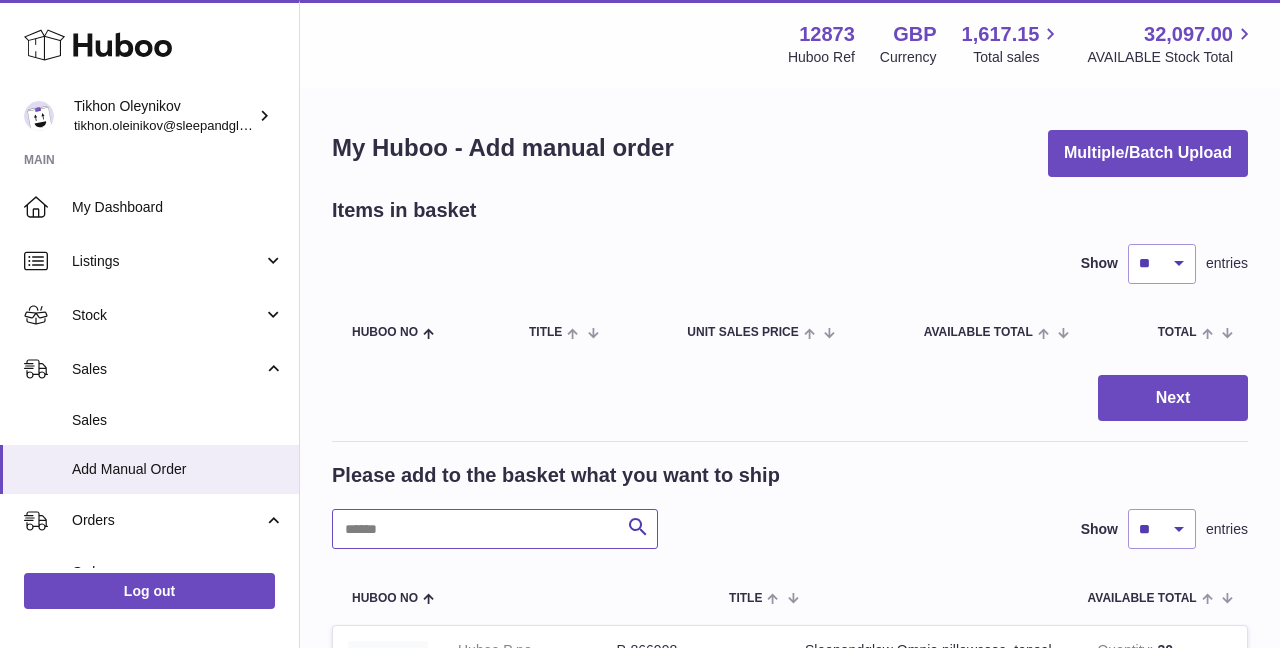 click at bounding box center [495, 529] 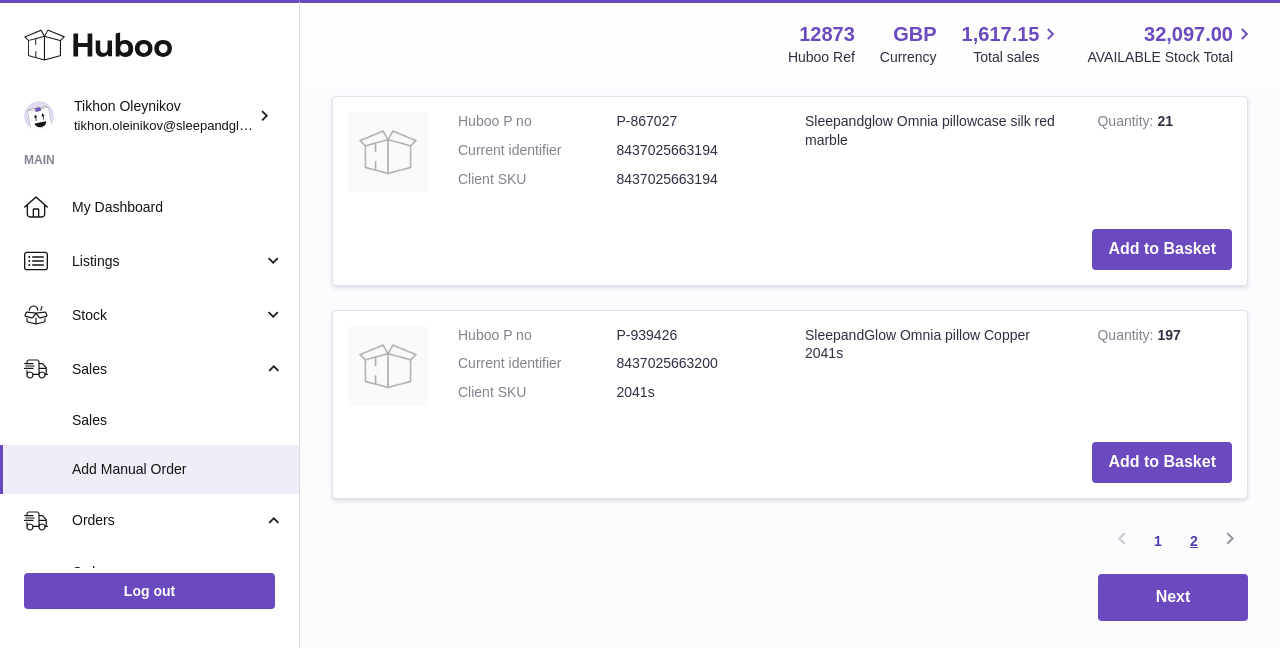 type on "**********" 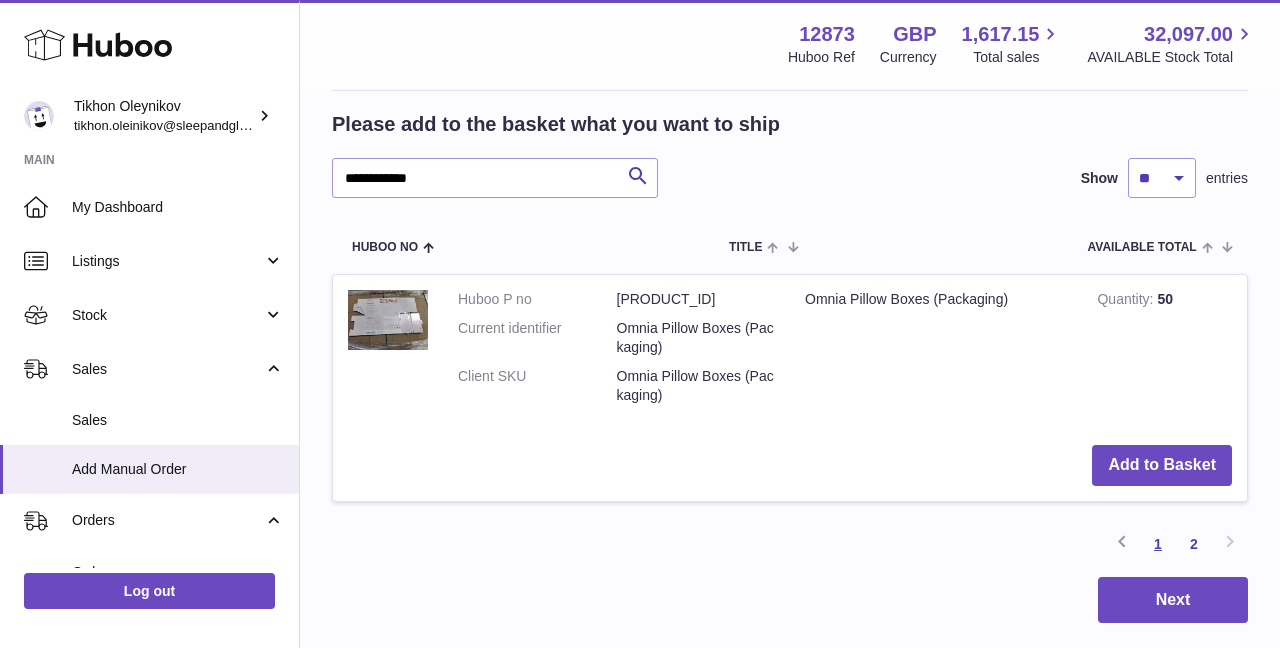 click on "1" at bounding box center [1158, 544] 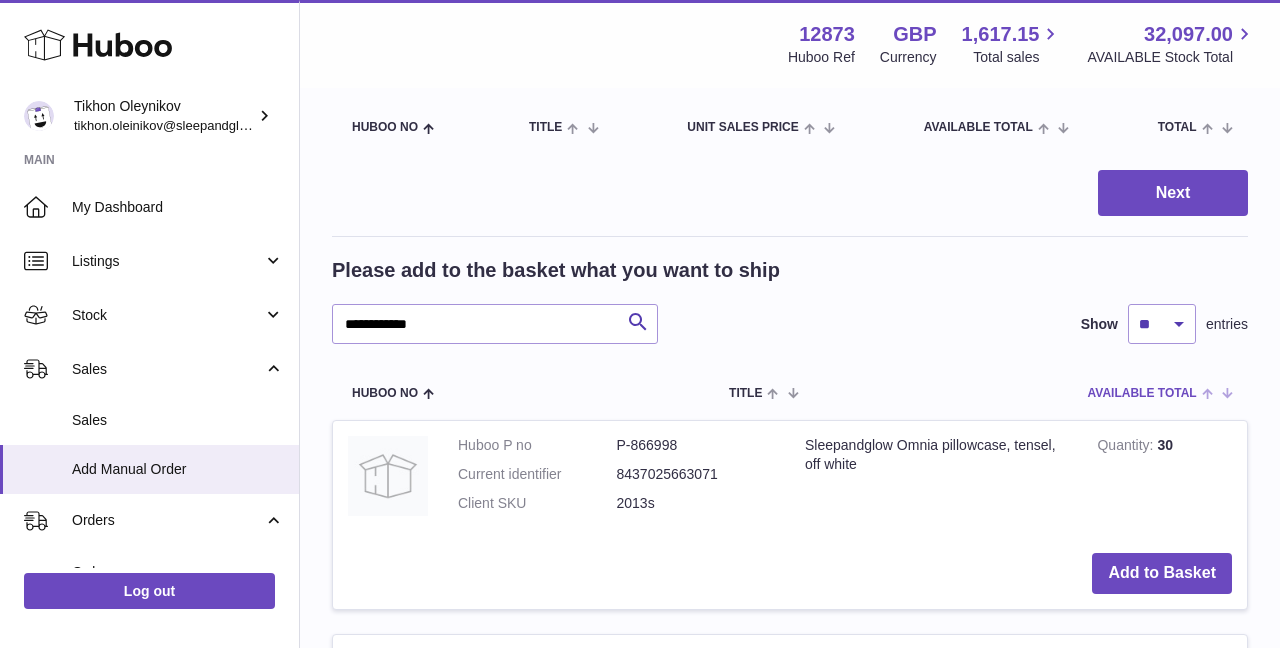 scroll, scrollTop: 302, scrollLeft: 0, axis: vertical 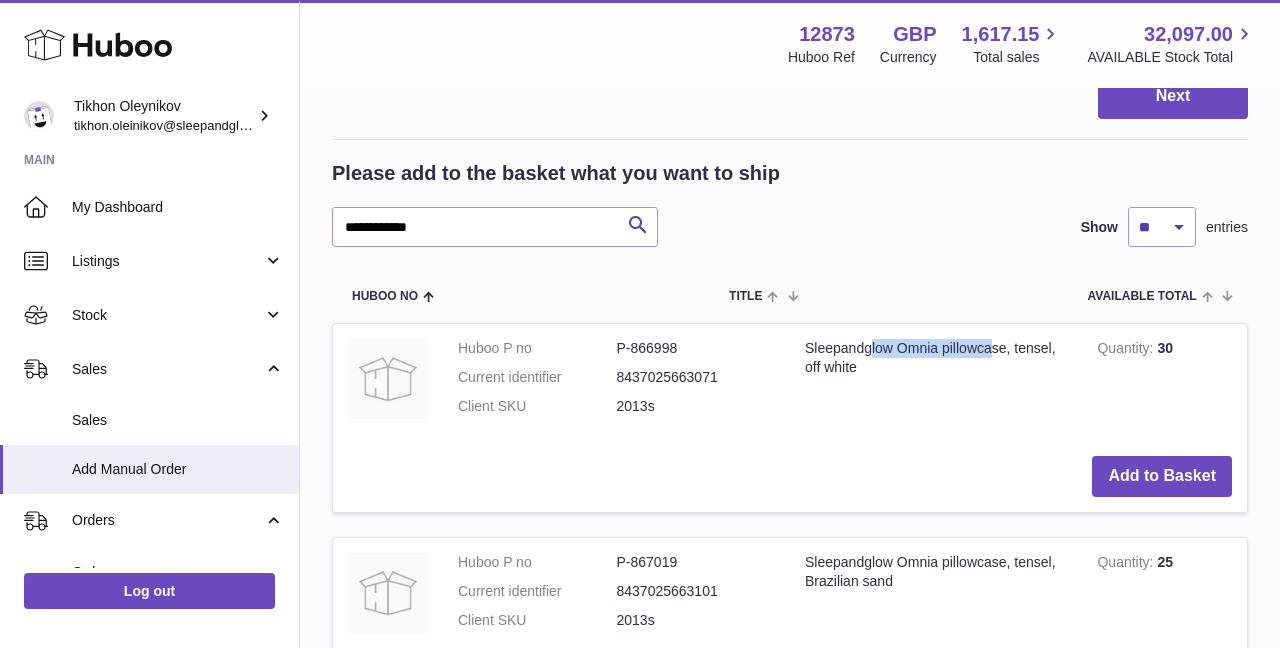 drag, startPoint x: 800, startPoint y: 344, endPoint x: 936, endPoint y: 350, distance: 136.1323 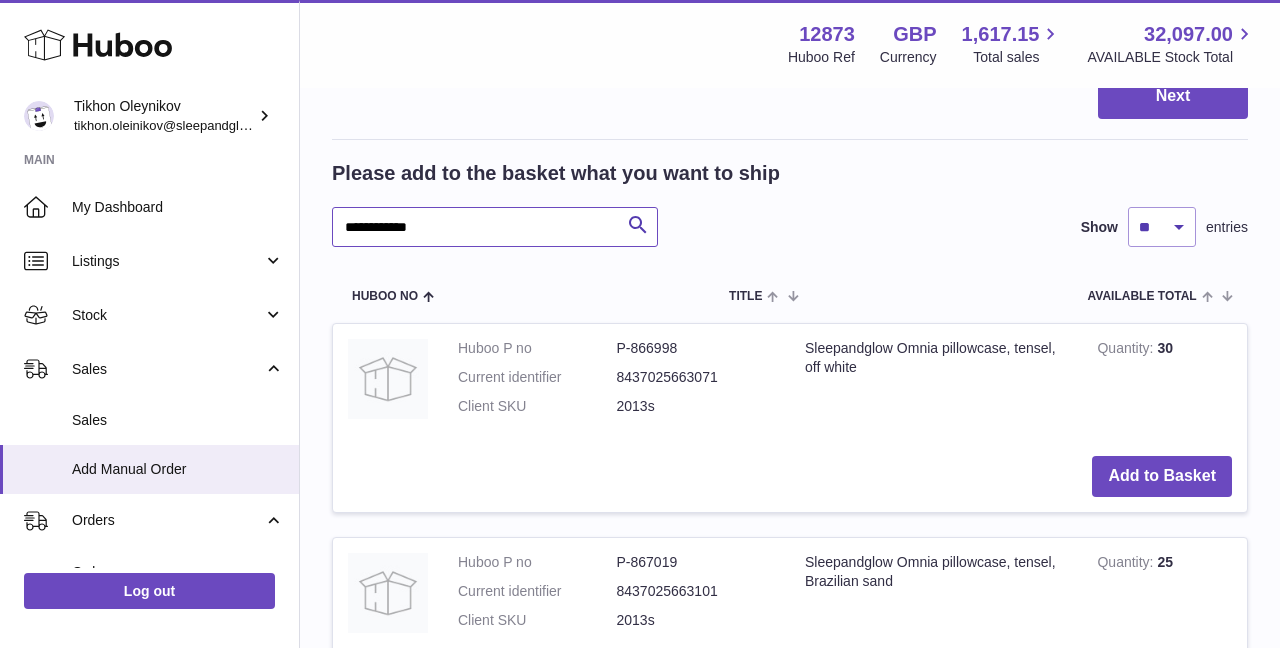 drag, startPoint x: 519, startPoint y: 222, endPoint x: 333, endPoint y: 221, distance: 186.00269 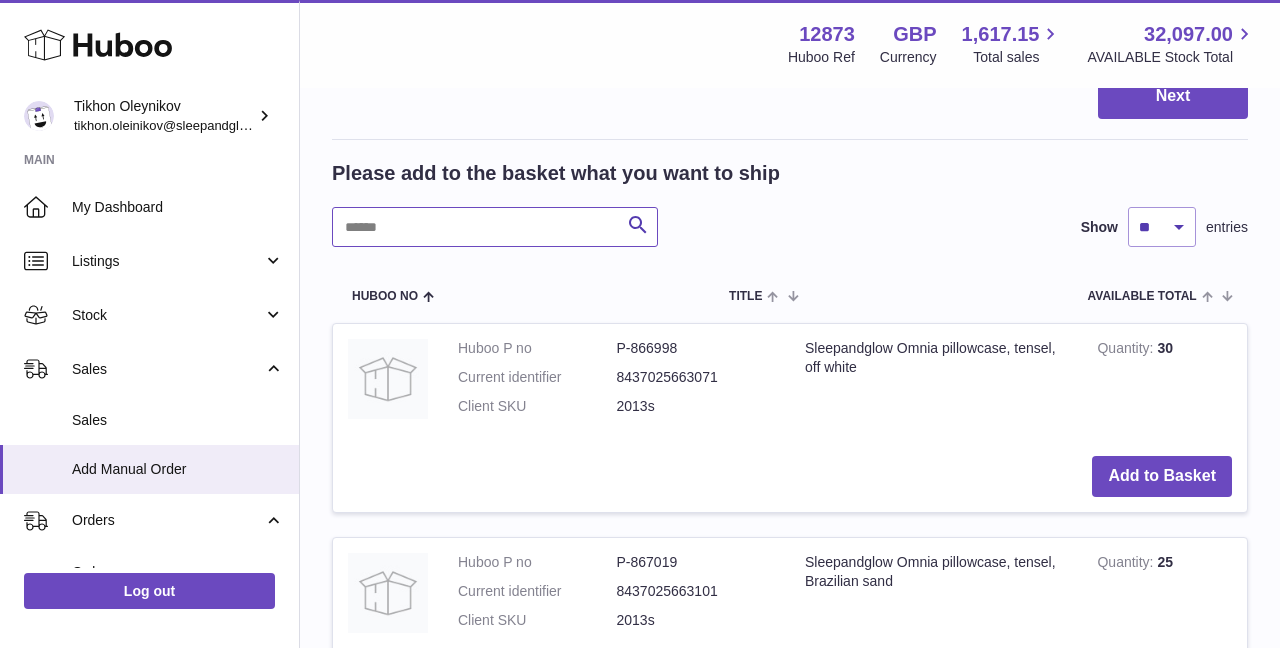 paste on "**********" 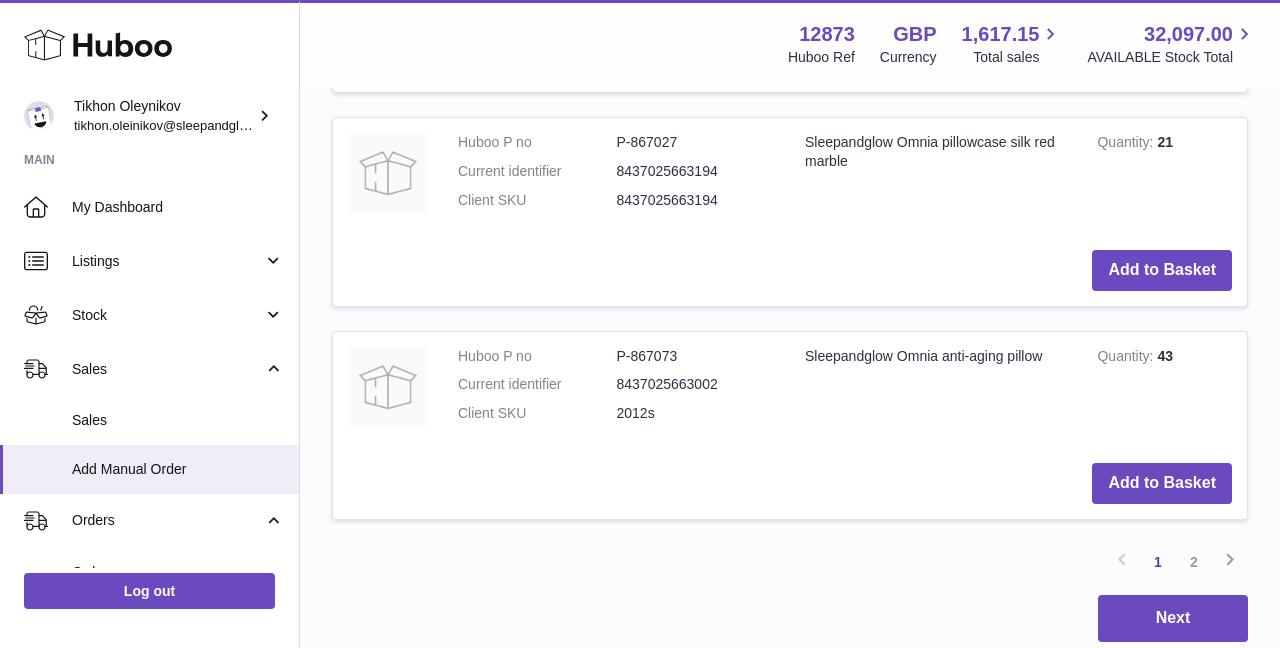 scroll, scrollTop: 2225, scrollLeft: 0, axis: vertical 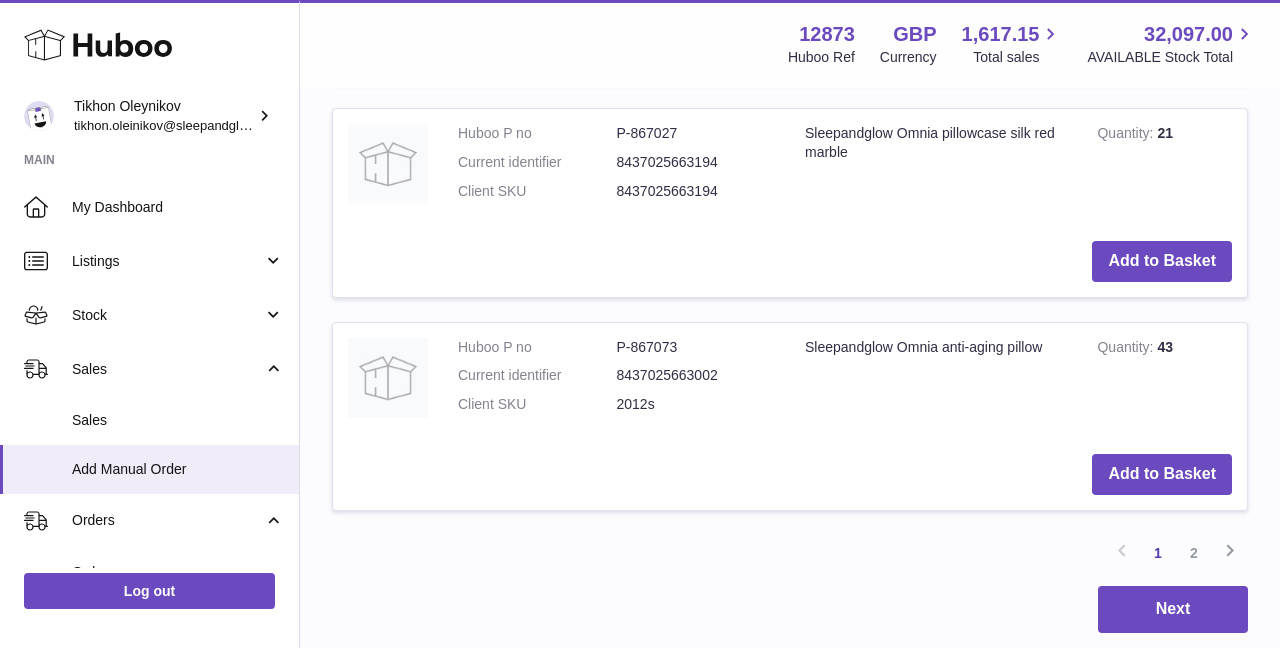 type on "**********" 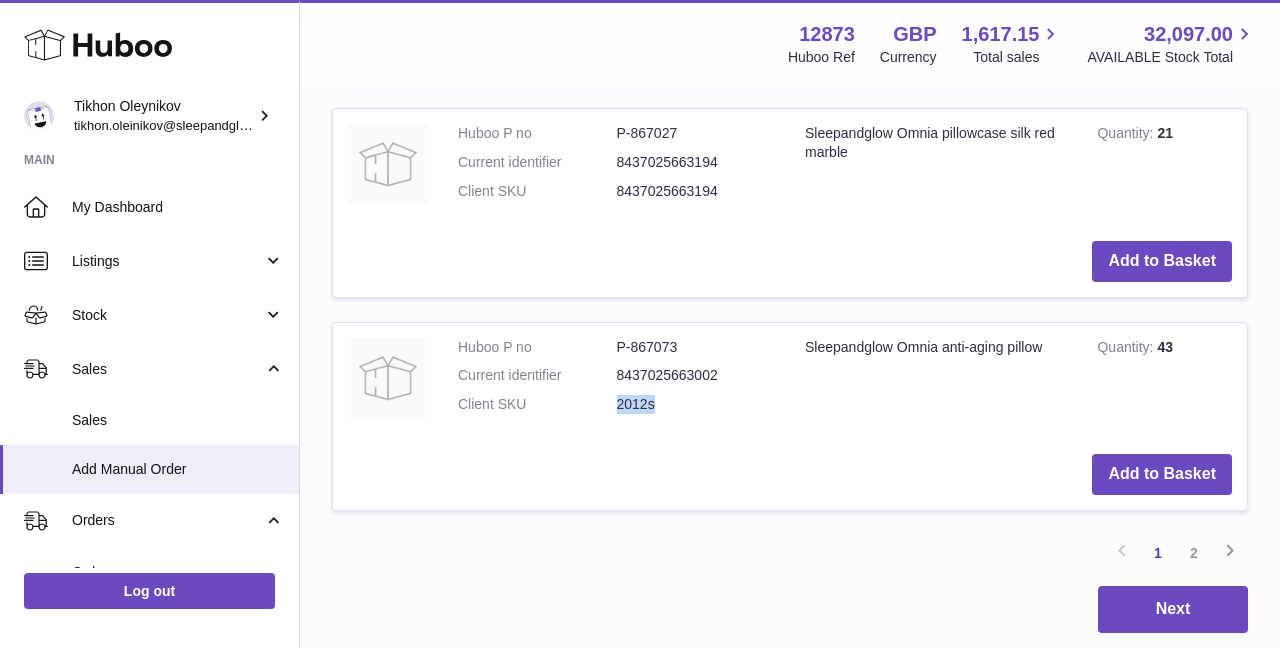 drag, startPoint x: 613, startPoint y: 403, endPoint x: 659, endPoint y: 407, distance: 46.173584 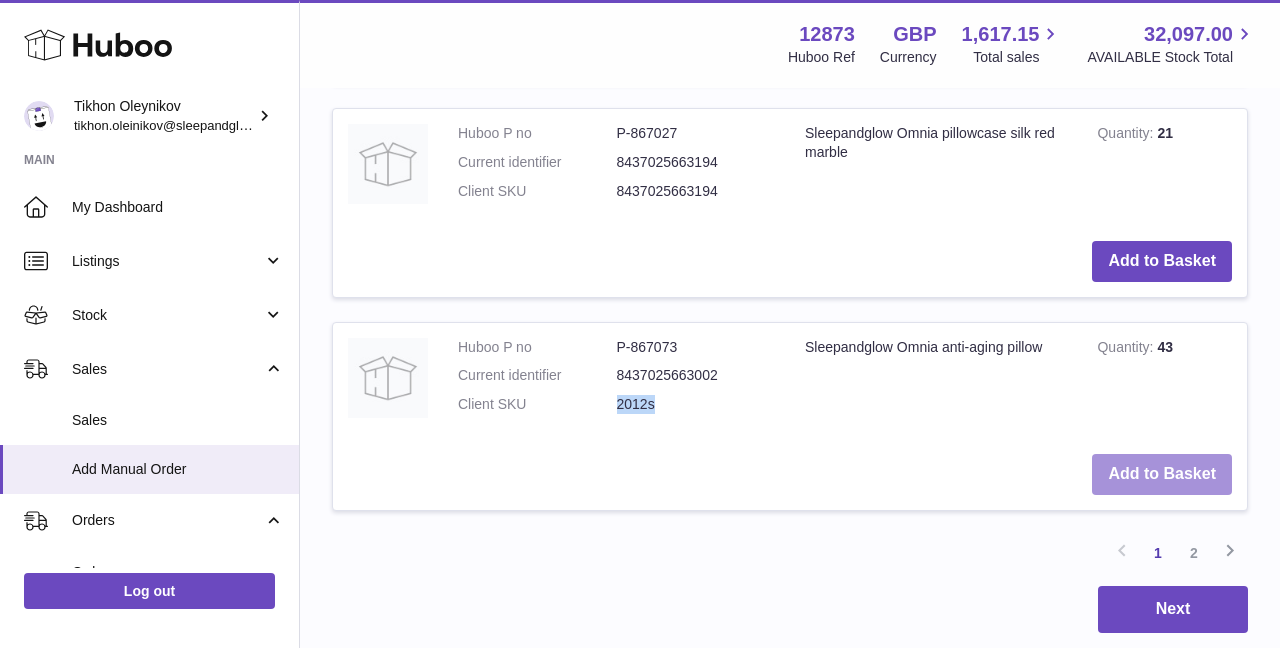 click on "Add to Basket" at bounding box center [1162, 474] 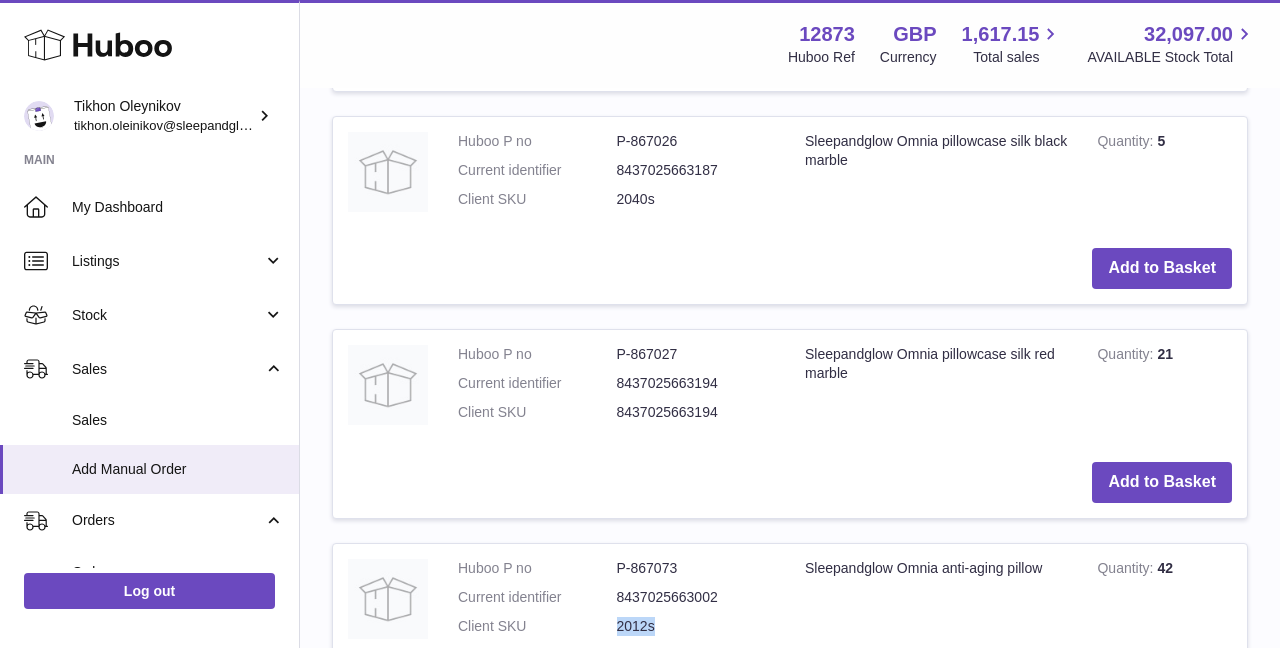 scroll, scrollTop: 2447, scrollLeft: 0, axis: vertical 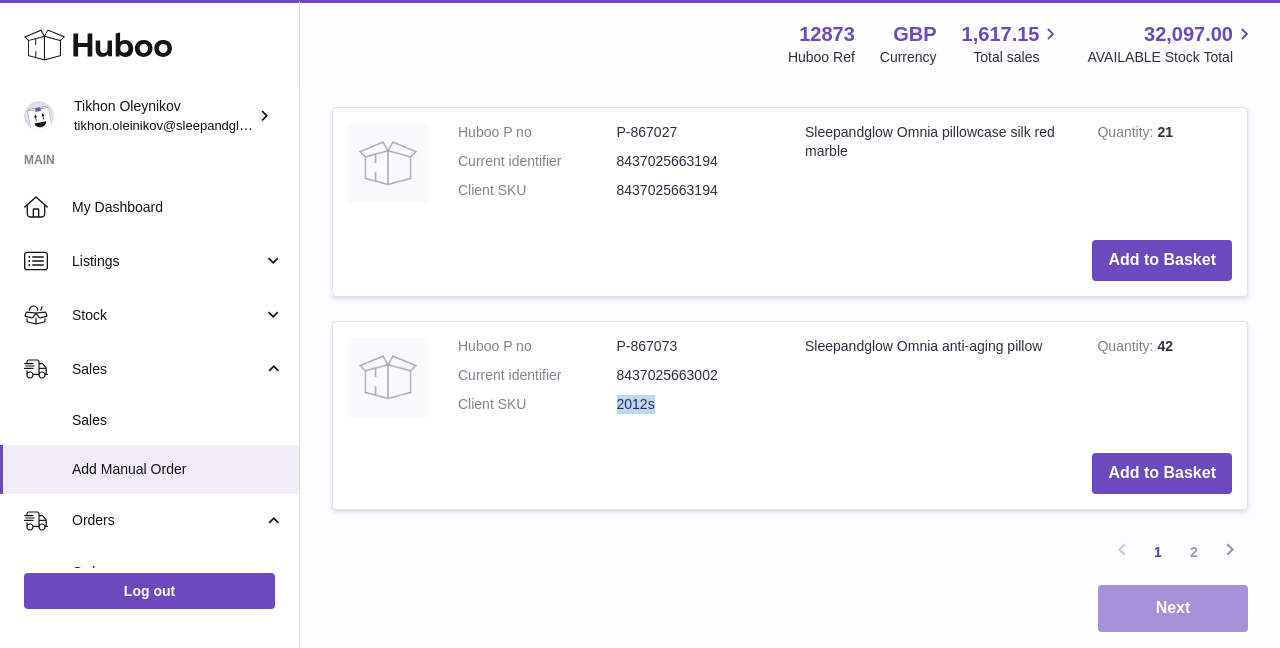 click on "Next" at bounding box center (1173, 608) 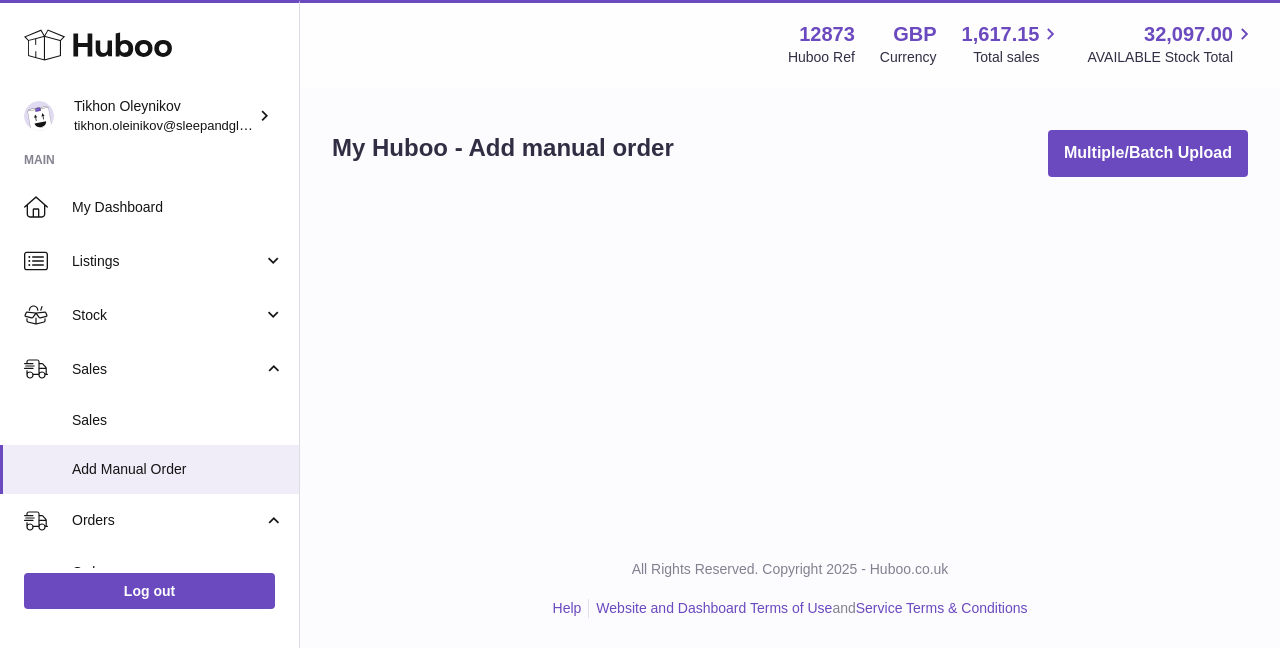 scroll, scrollTop: 0, scrollLeft: 0, axis: both 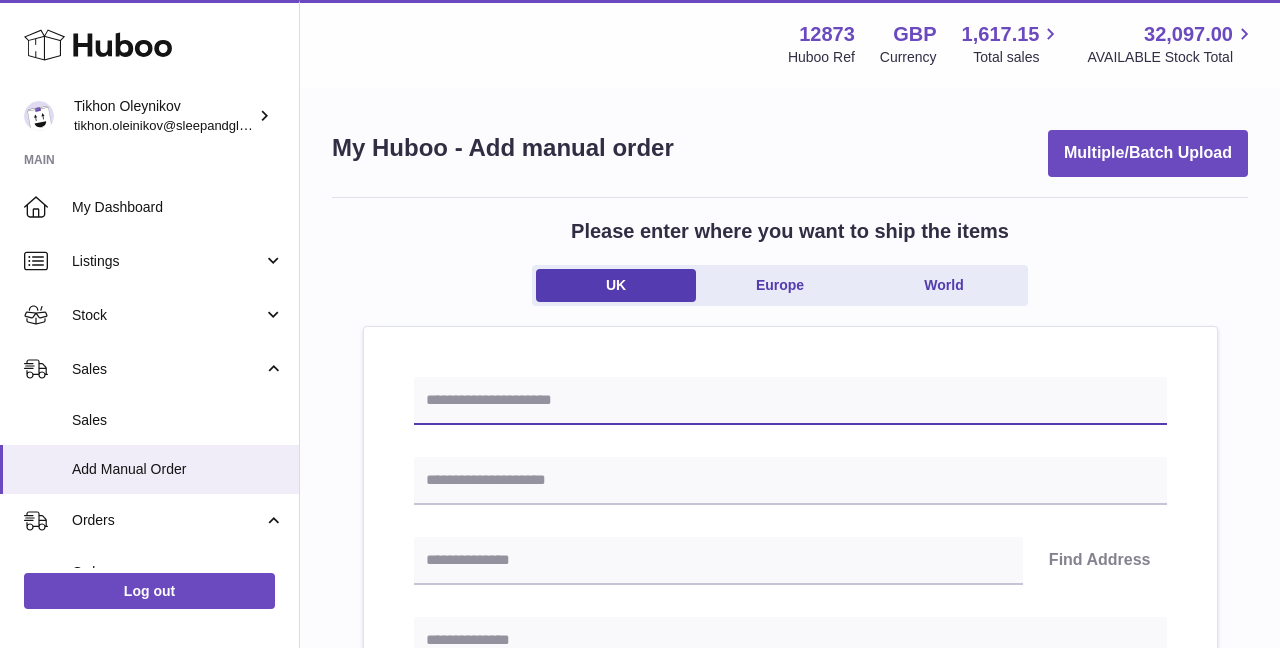 click at bounding box center (790, 401) 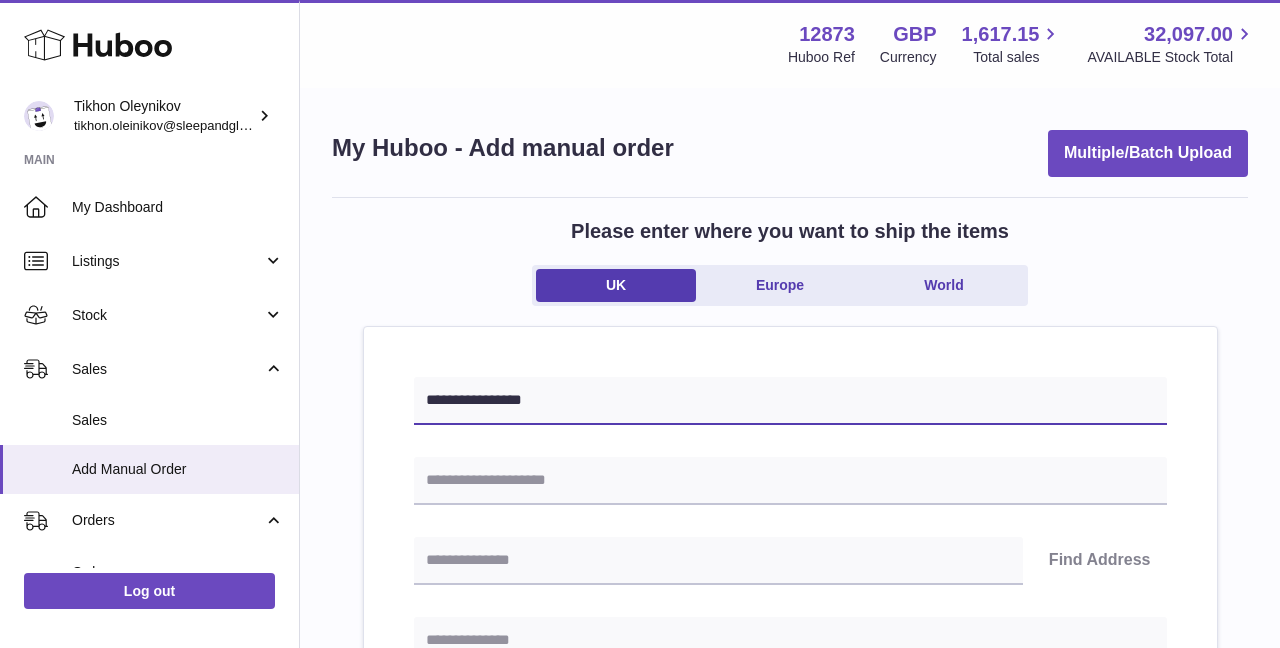 type on "**********" 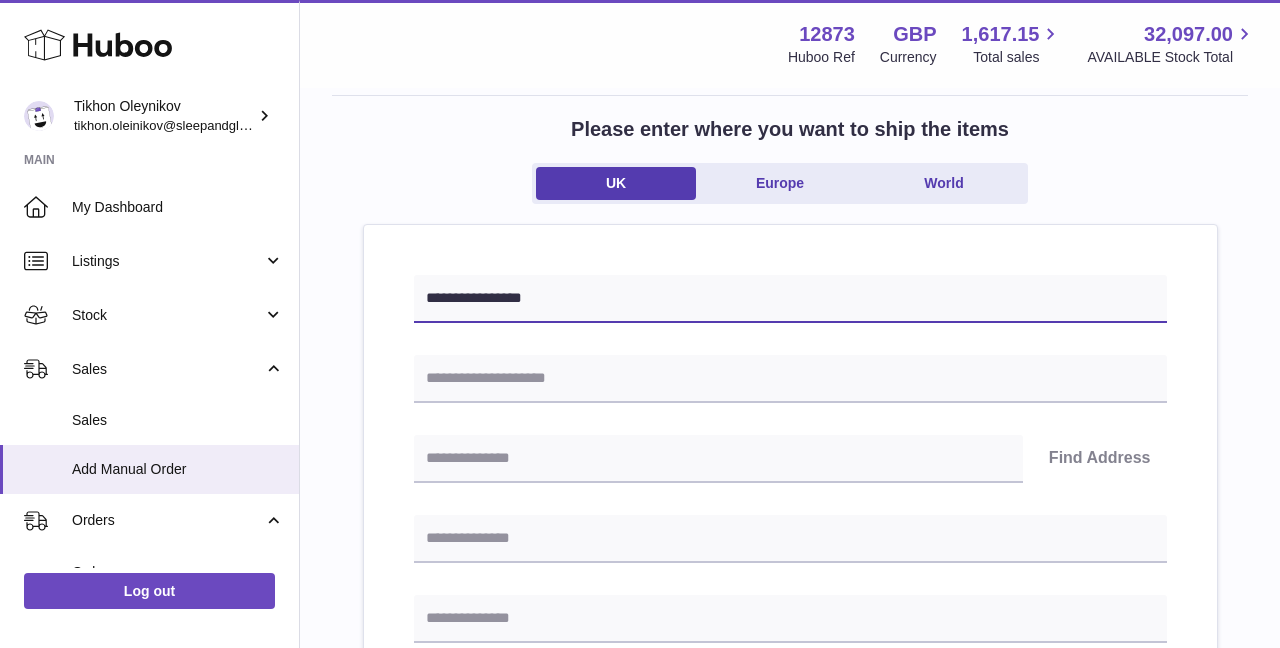 scroll, scrollTop: 107, scrollLeft: 0, axis: vertical 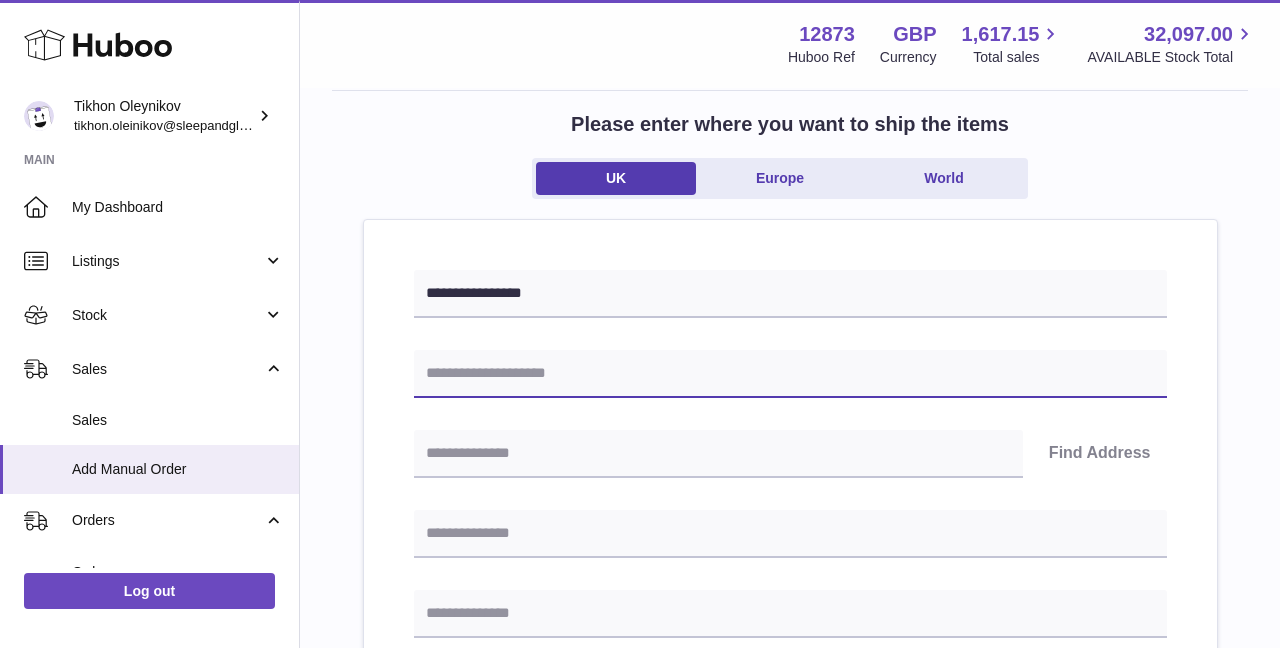 click at bounding box center [790, 374] 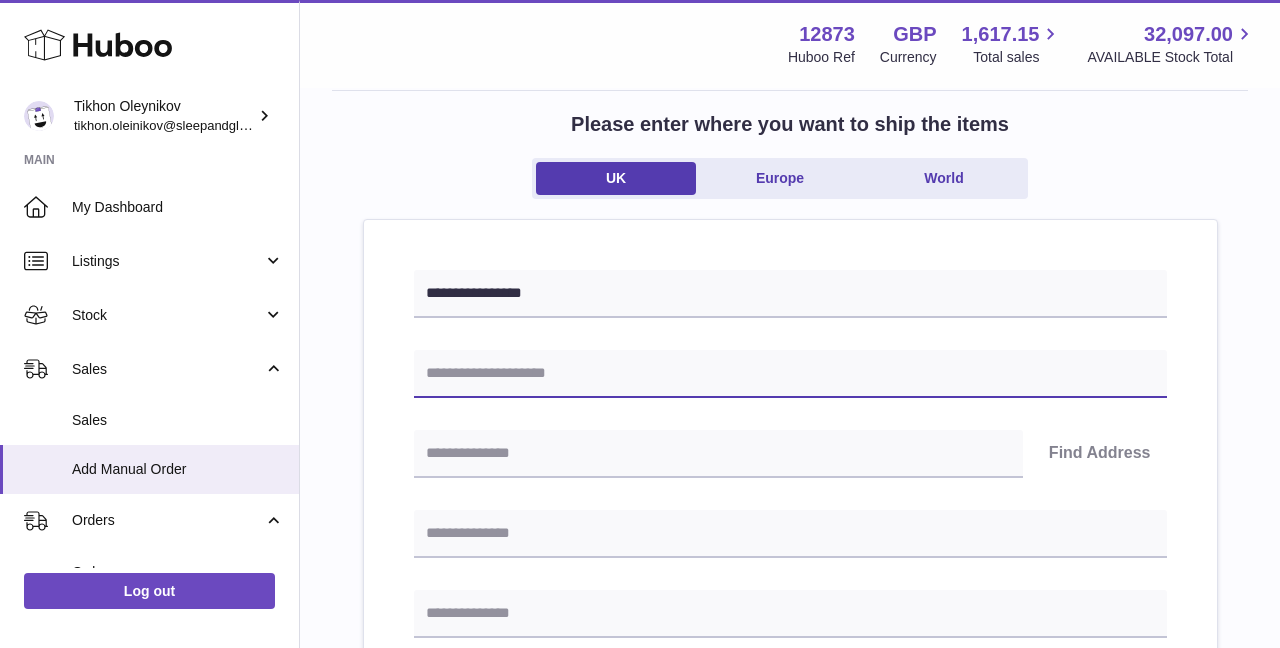 paste on "**********" 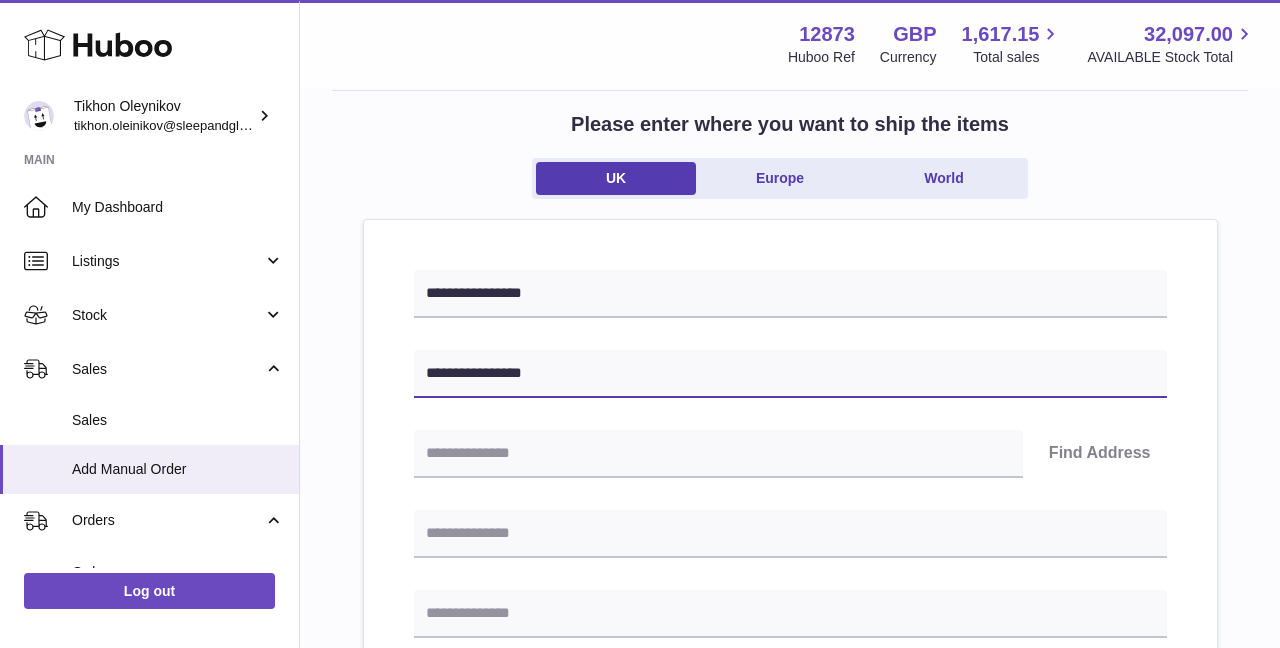 type on "**********" 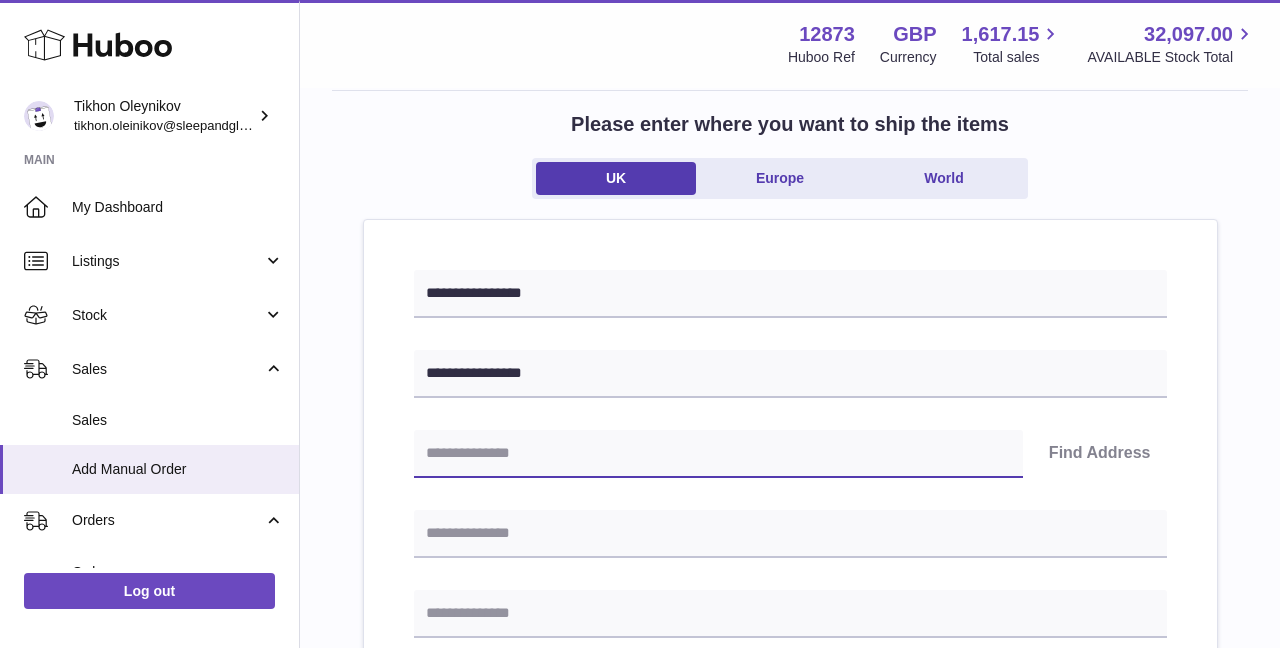 click at bounding box center (718, 454) 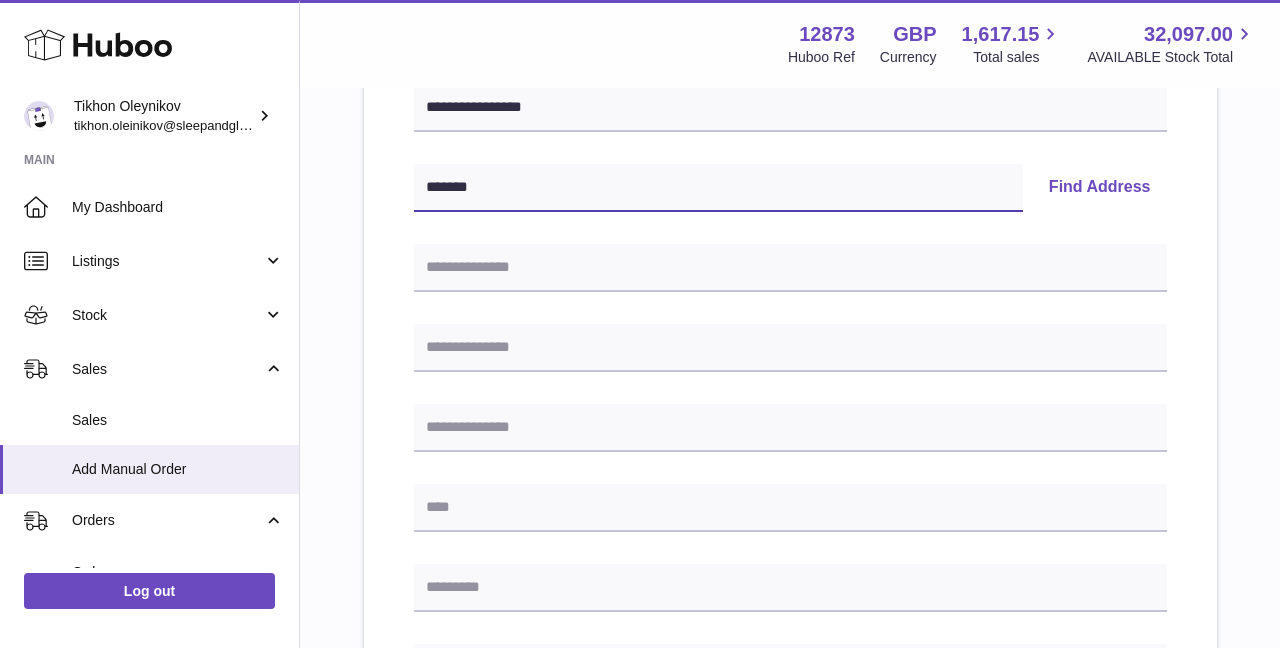 scroll, scrollTop: 407, scrollLeft: 0, axis: vertical 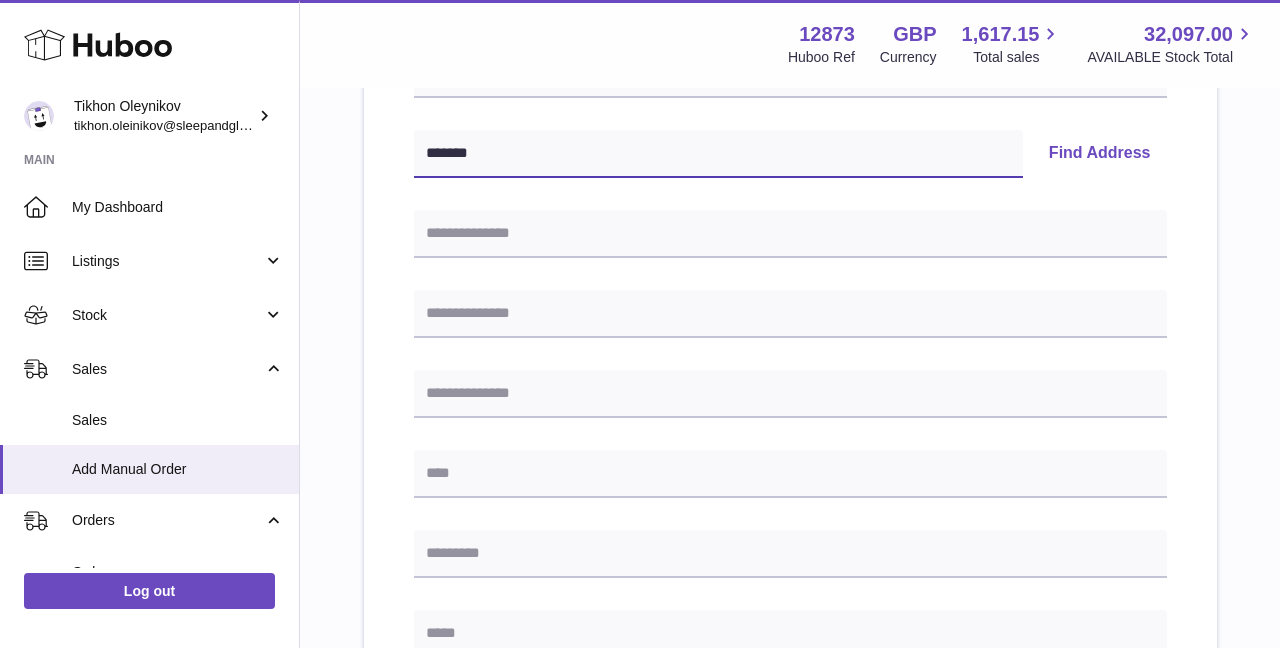 type on "*******" 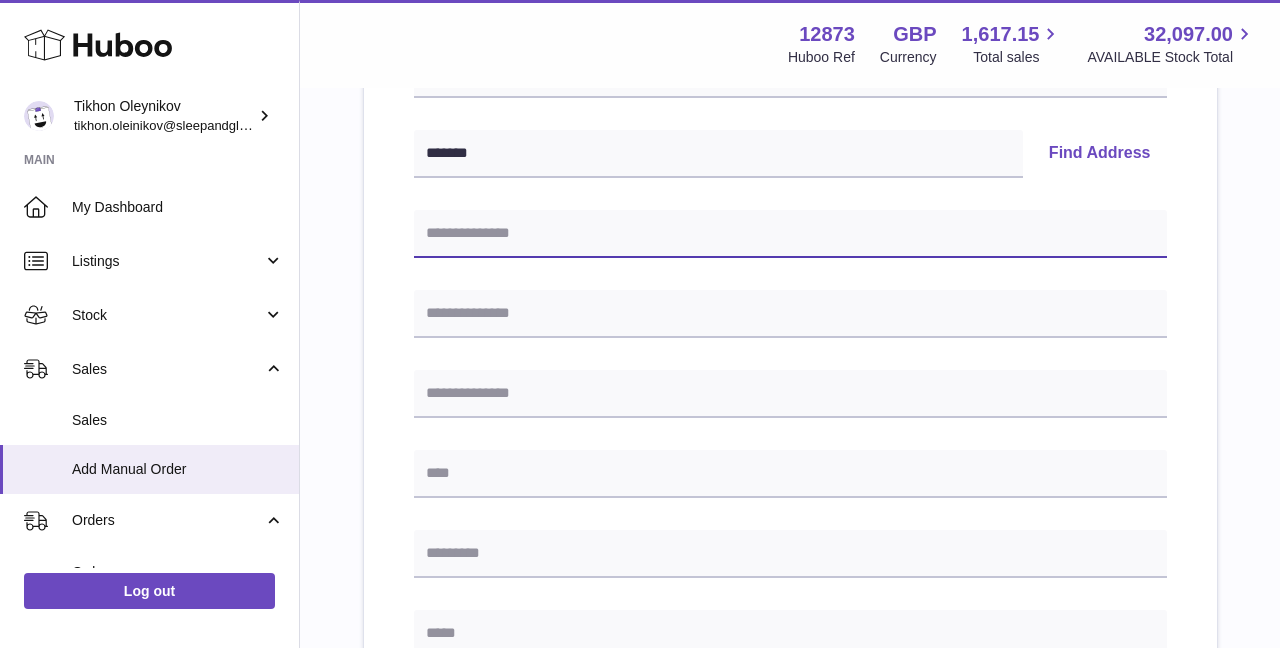 click at bounding box center (790, 234) 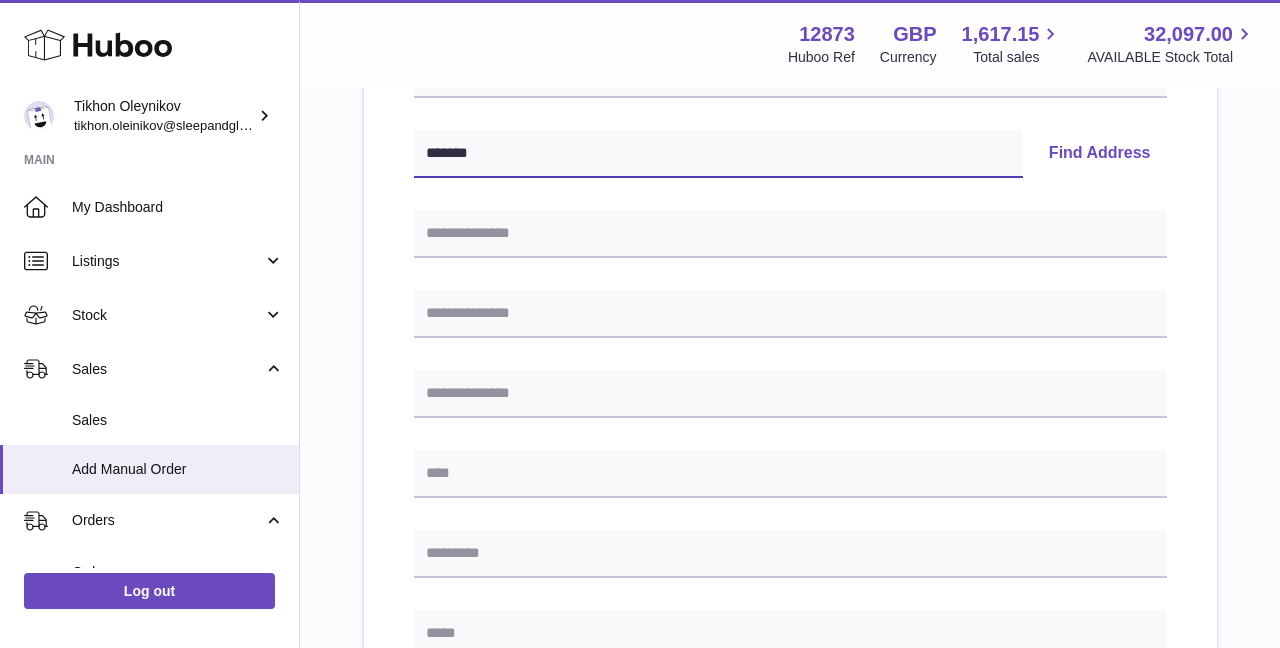 drag, startPoint x: 497, startPoint y: 154, endPoint x: 395, endPoint y: 152, distance: 102.01961 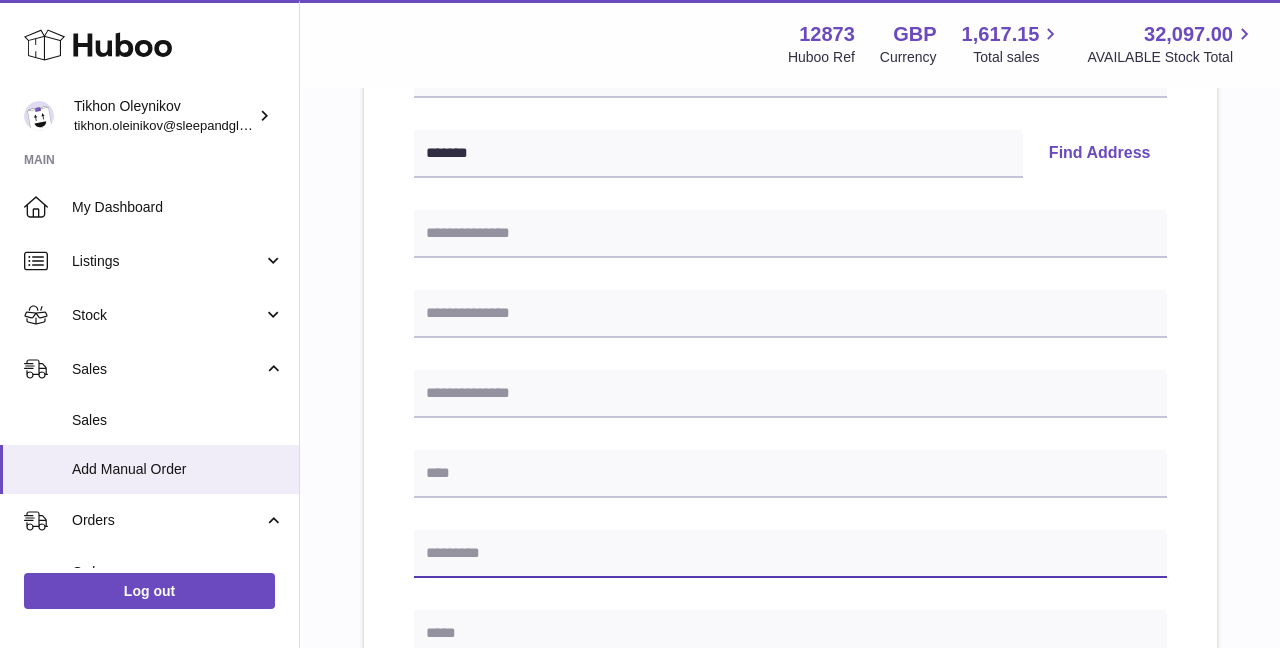 click at bounding box center (790, 554) 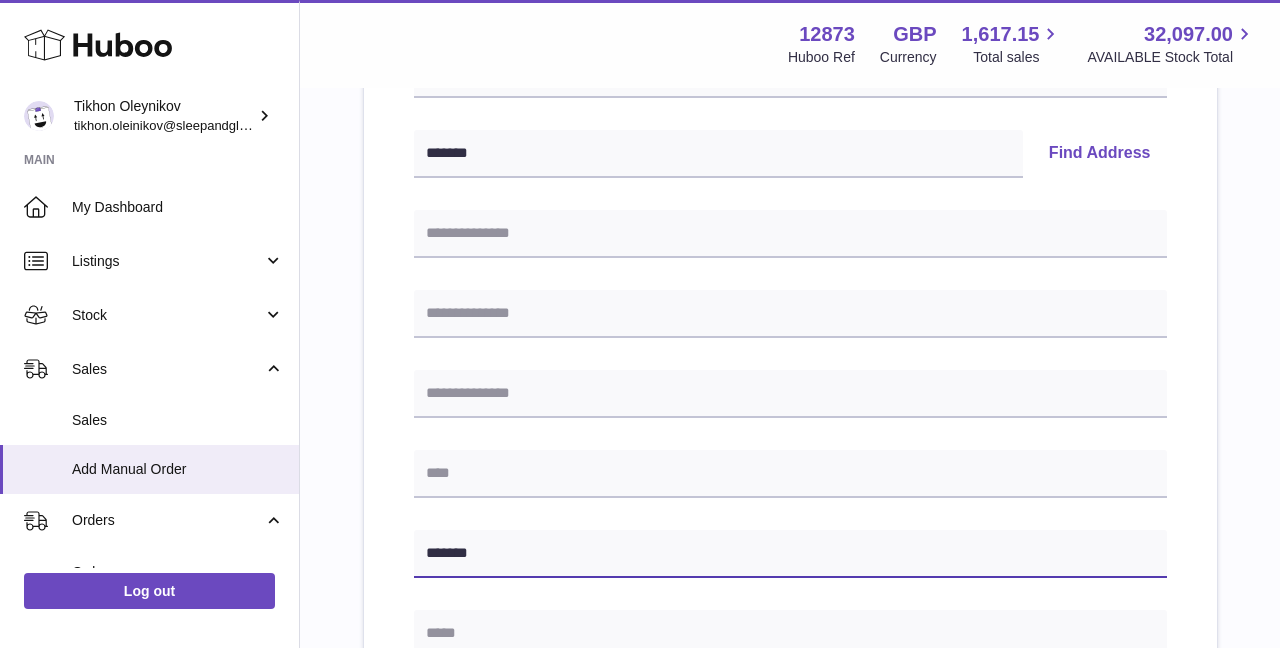 type on "*******" 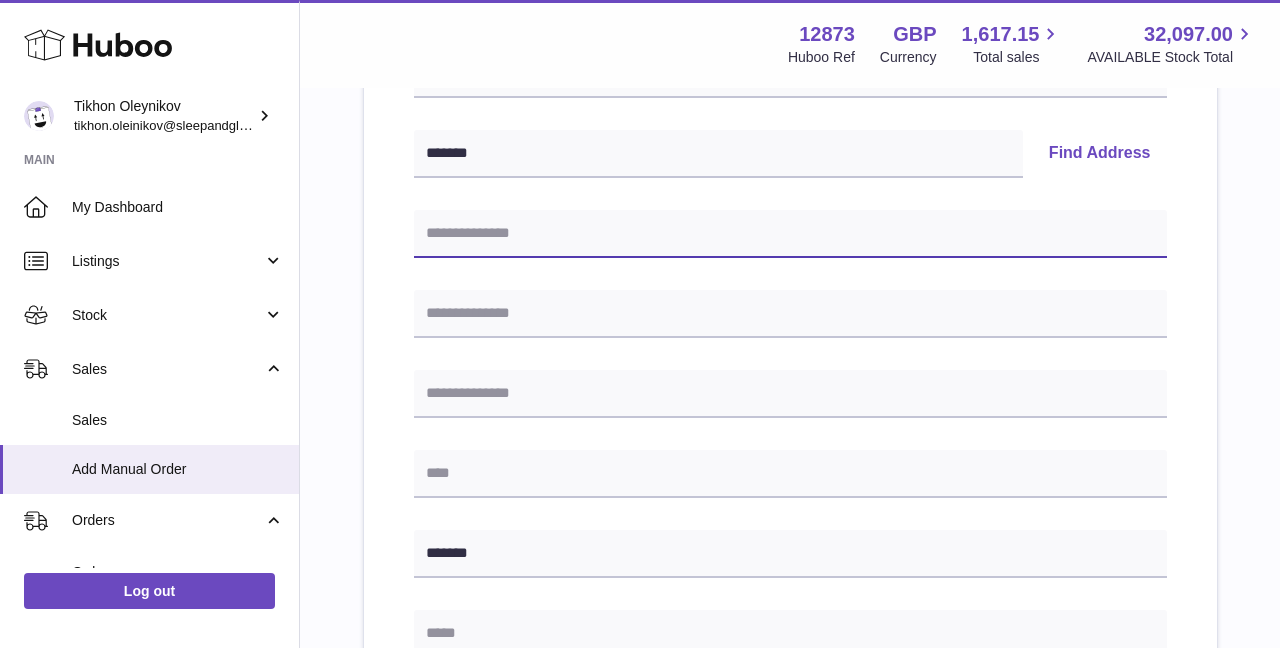 click at bounding box center (790, 234) 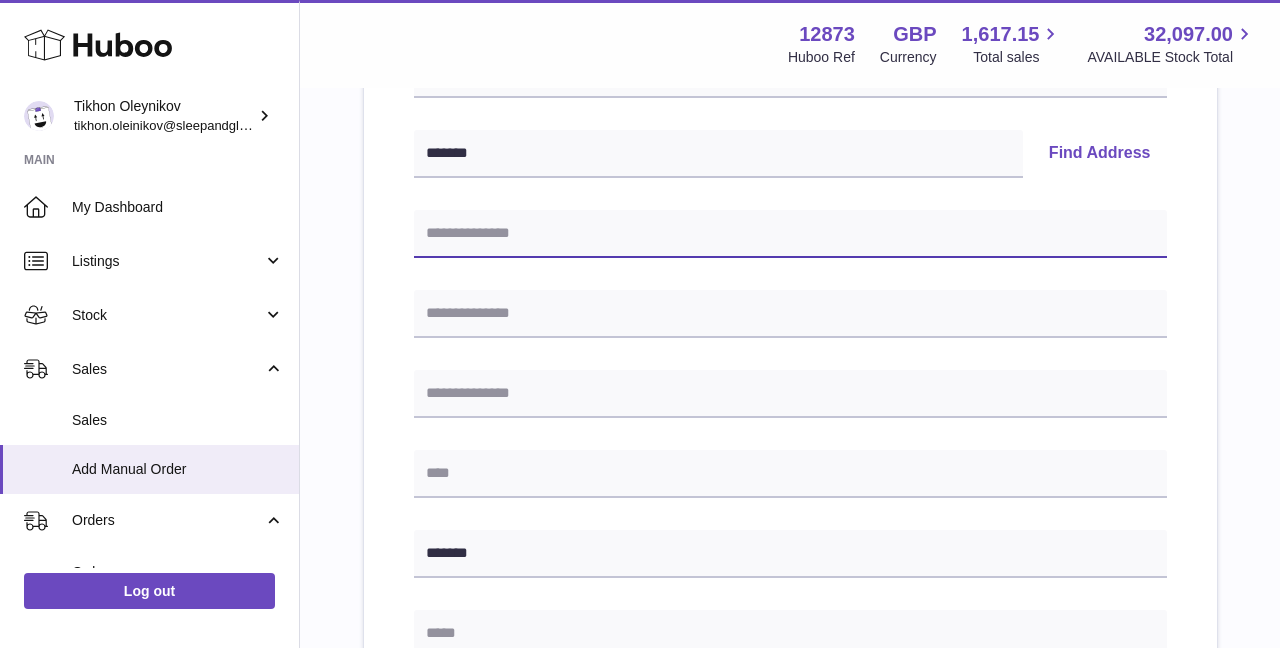 paste on "**********" 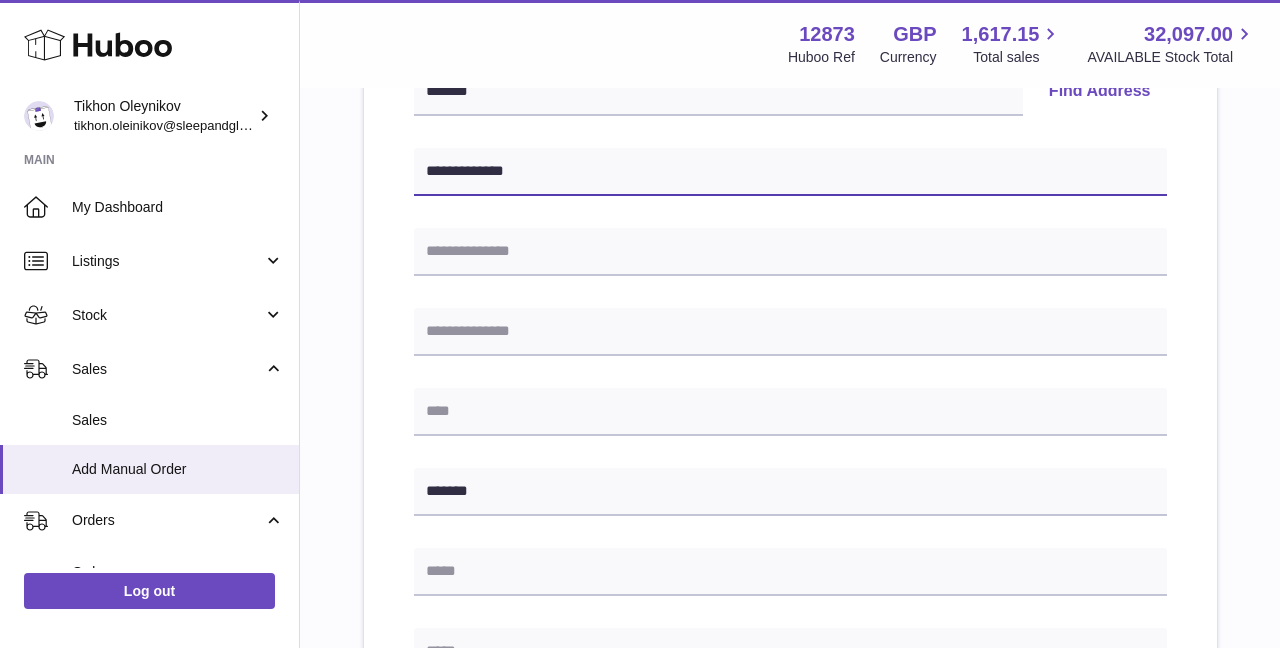 scroll, scrollTop: 534, scrollLeft: 0, axis: vertical 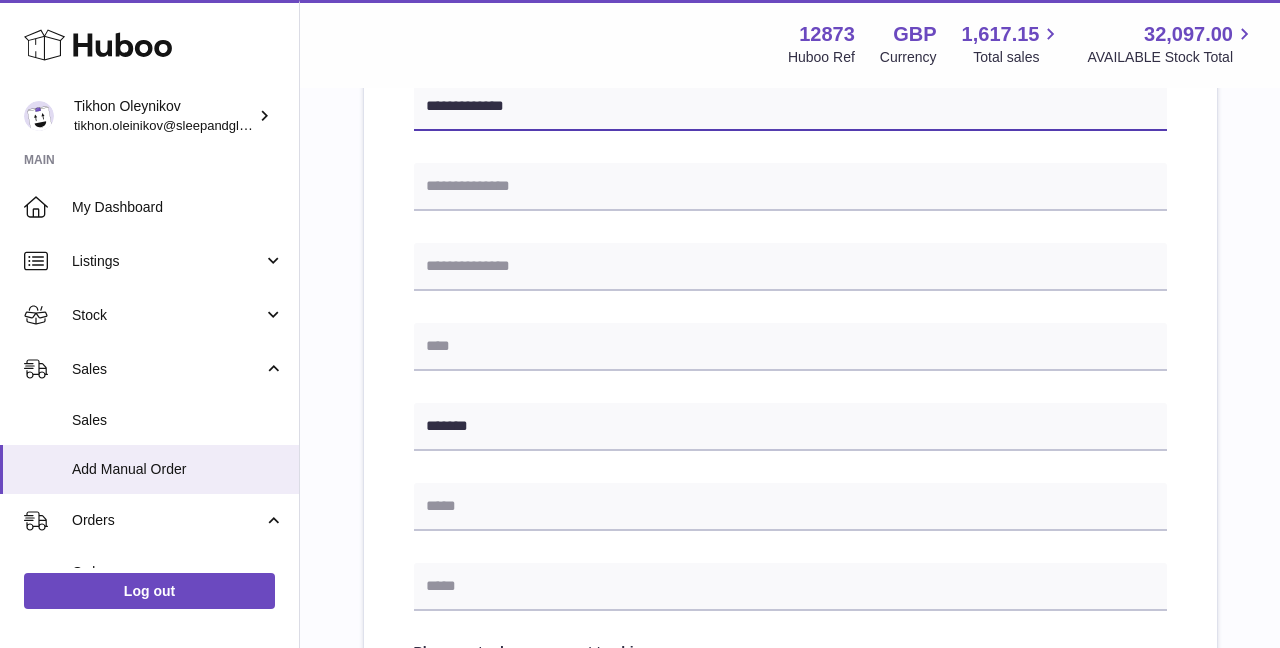type on "**********" 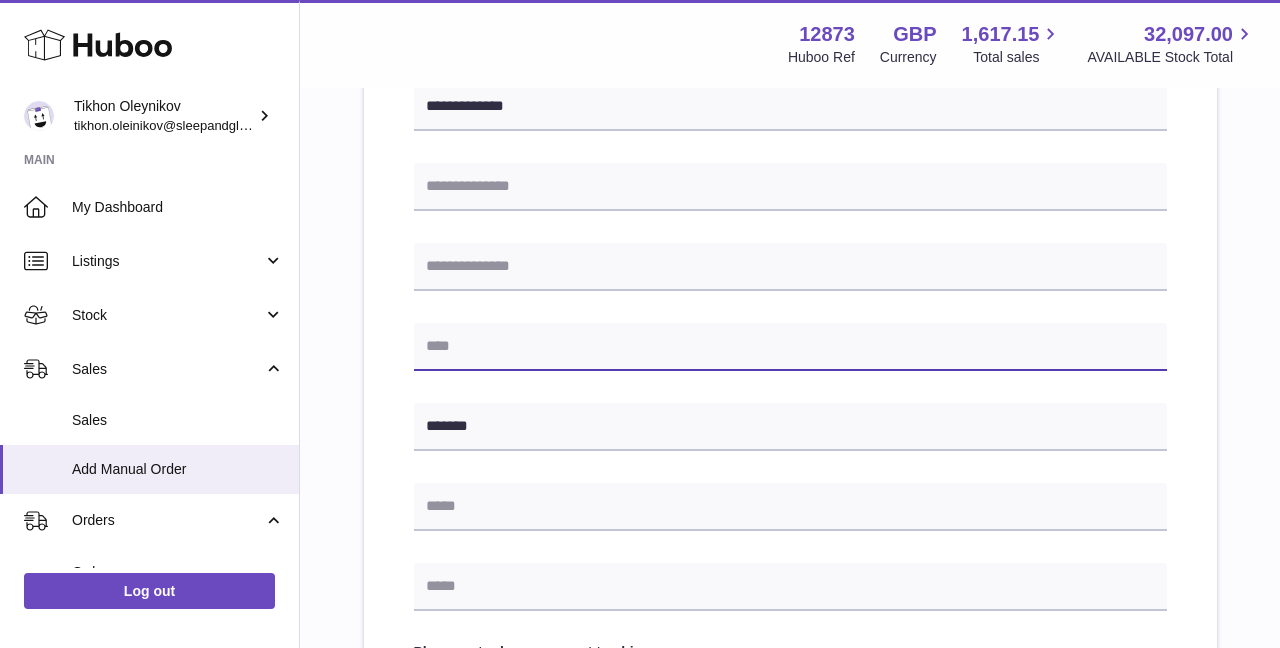 click at bounding box center [790, 347] 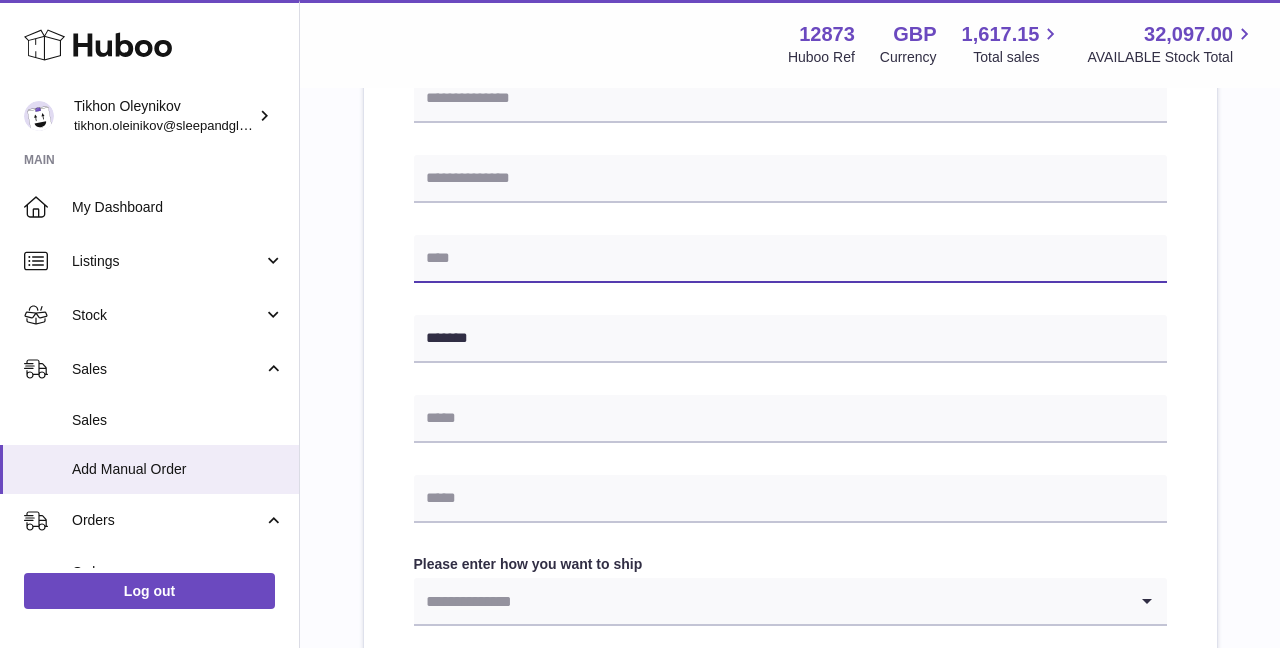 scroll, scrollTop: 625, scrollLeft: 0, axis: vertical 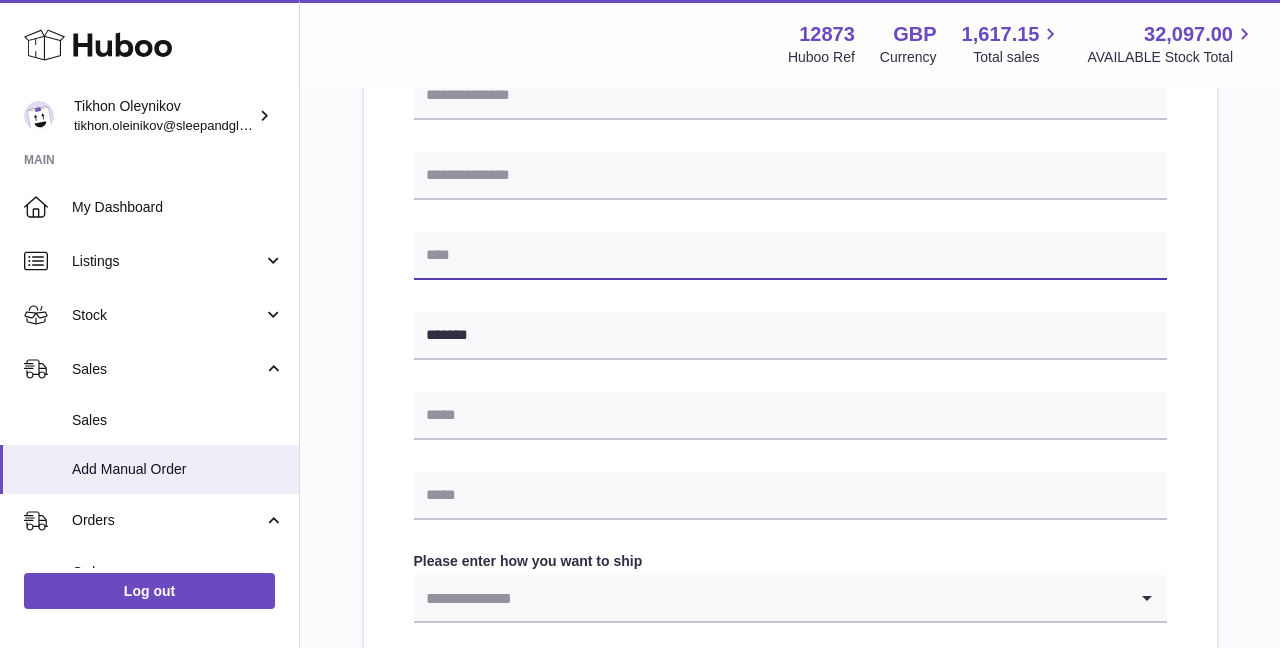 paste on "**********" 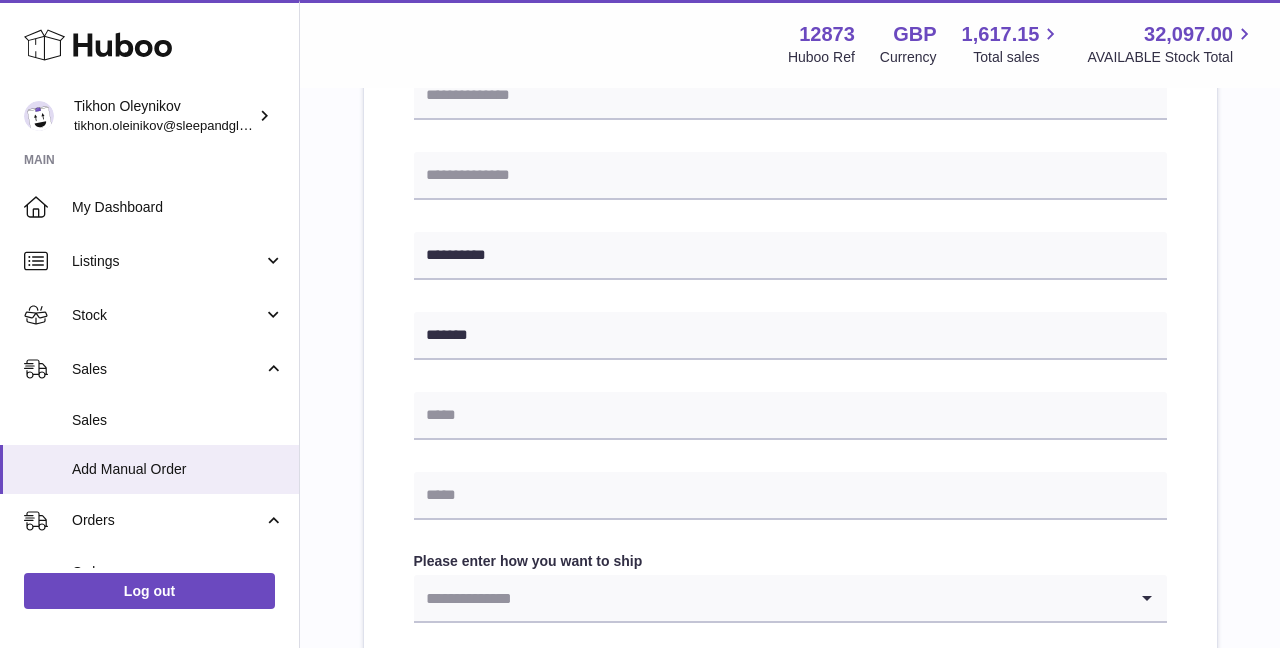 click on "**********" at bounding box center [790, 333] 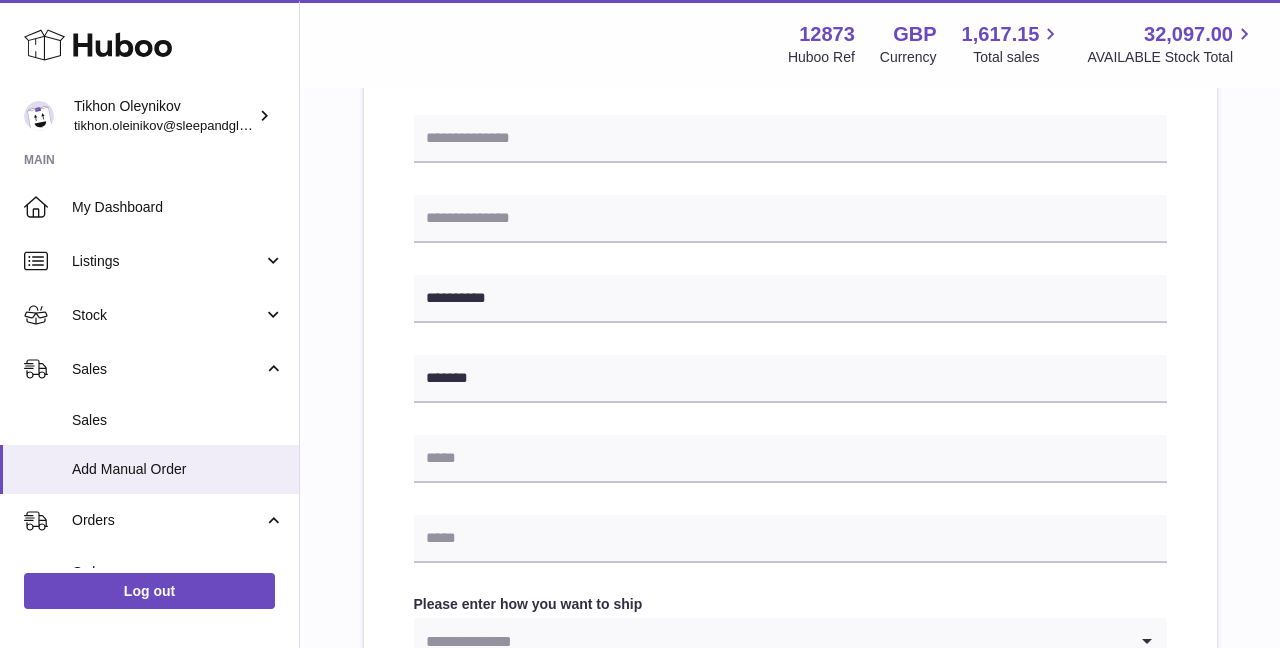 scroll, scrollTop: 557, scrollLeft: 0, axis: vertical 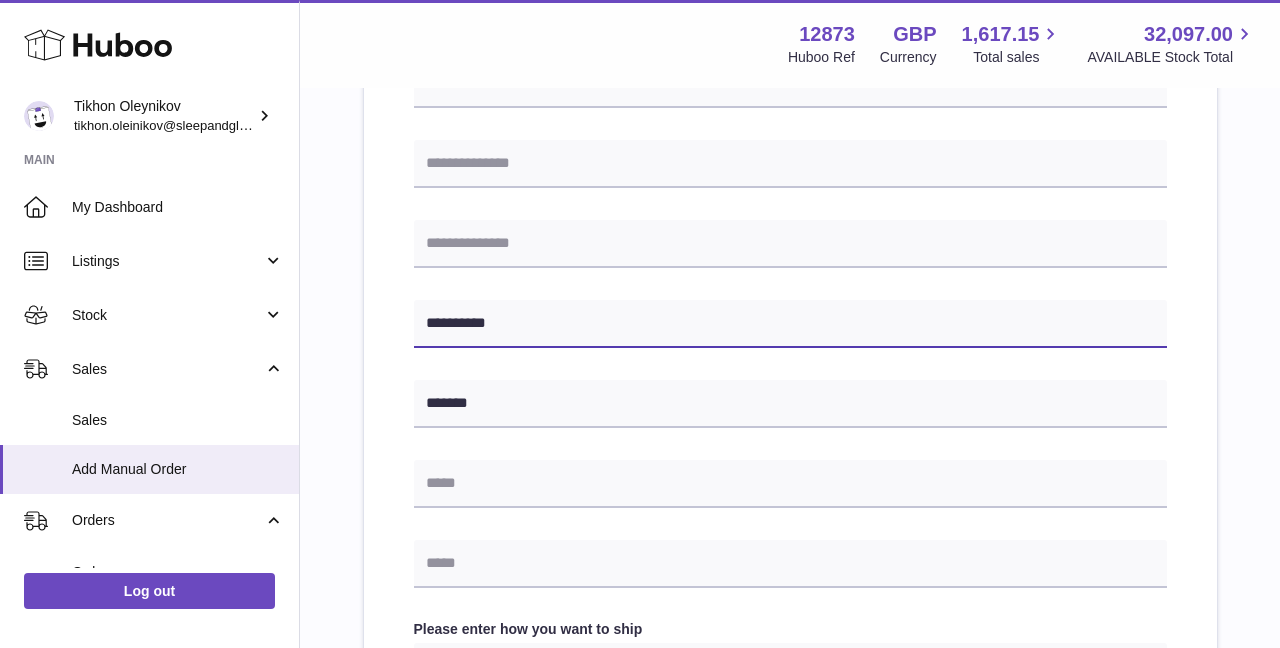 click on "**********" at bounding box center [790, 324] 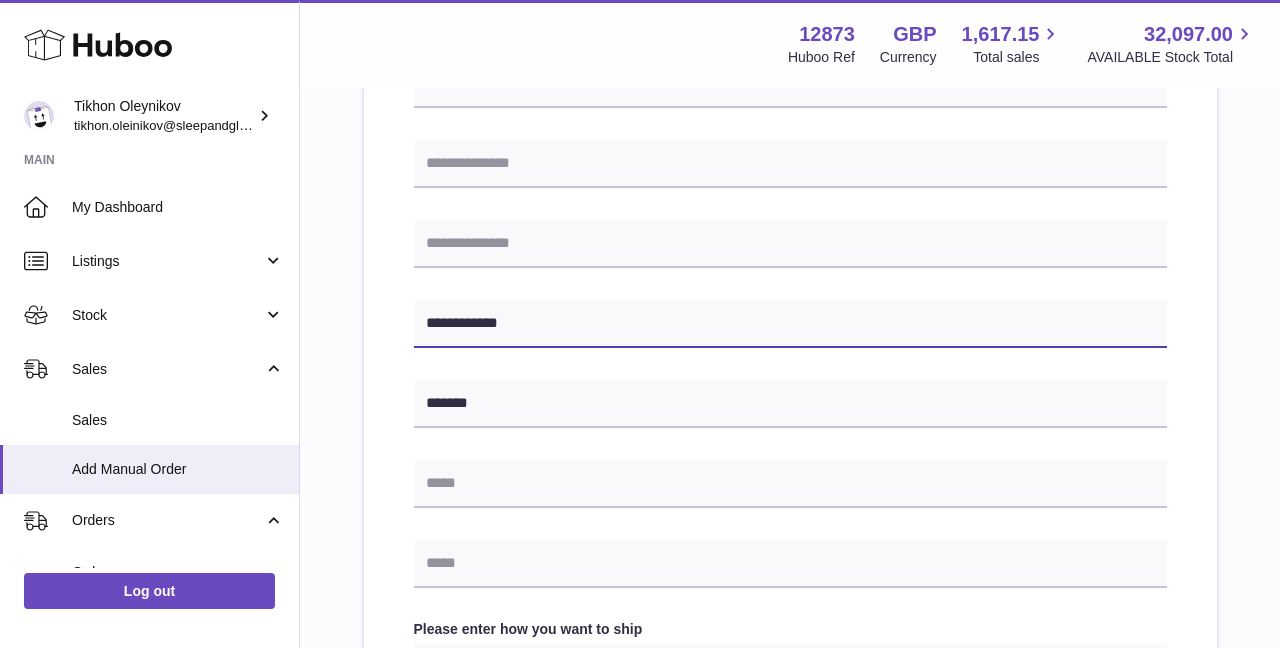 paste on "**********" 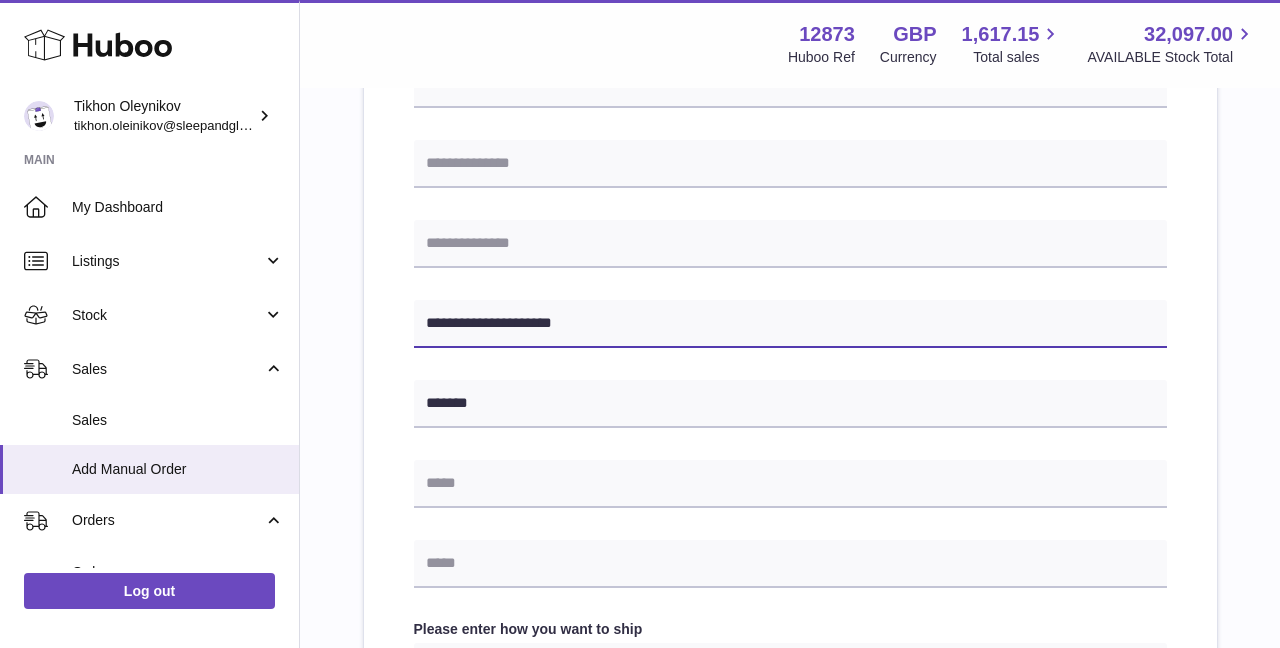 click on "**********" at bounding box center (790, 324) 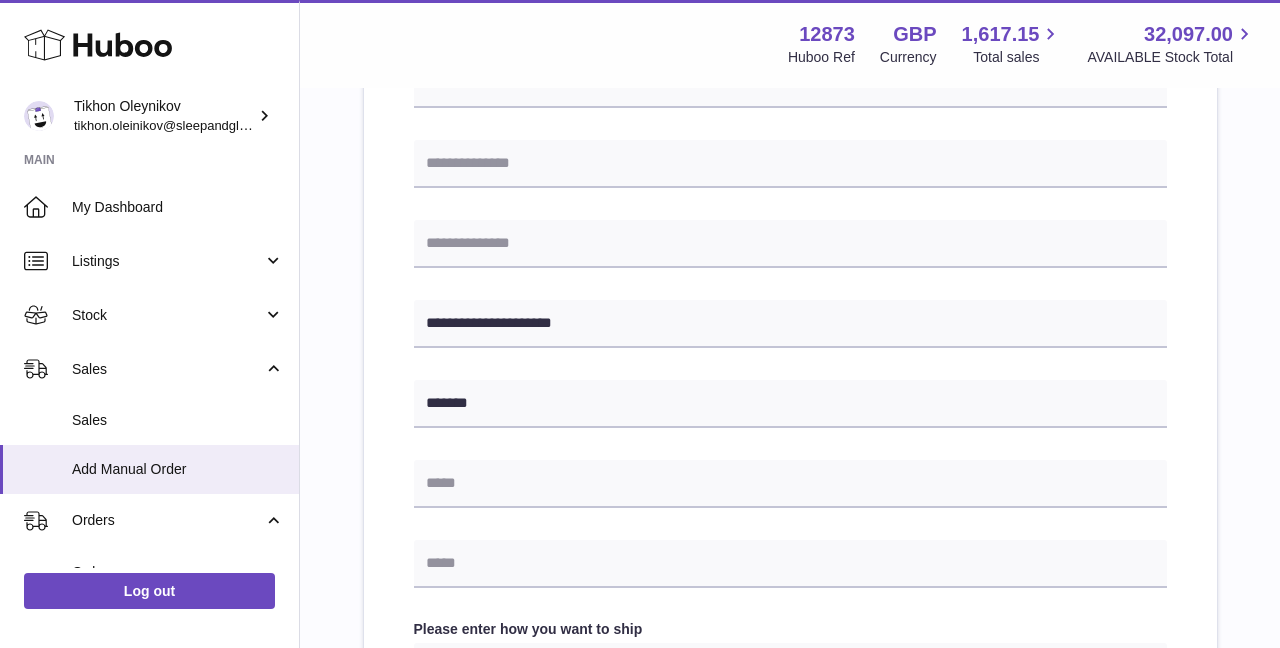 click on "**********" at bounding box center (790, 401) 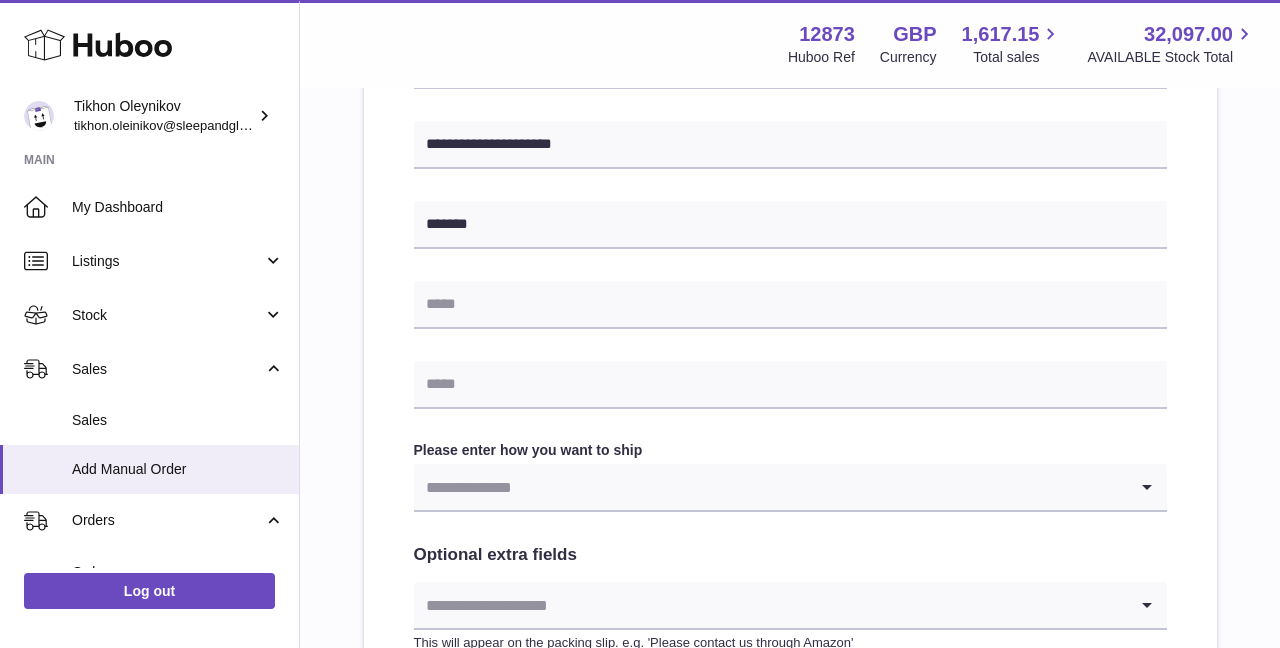 scroll, scrollTop: 777, scrollLeft: 0, axis: vertical 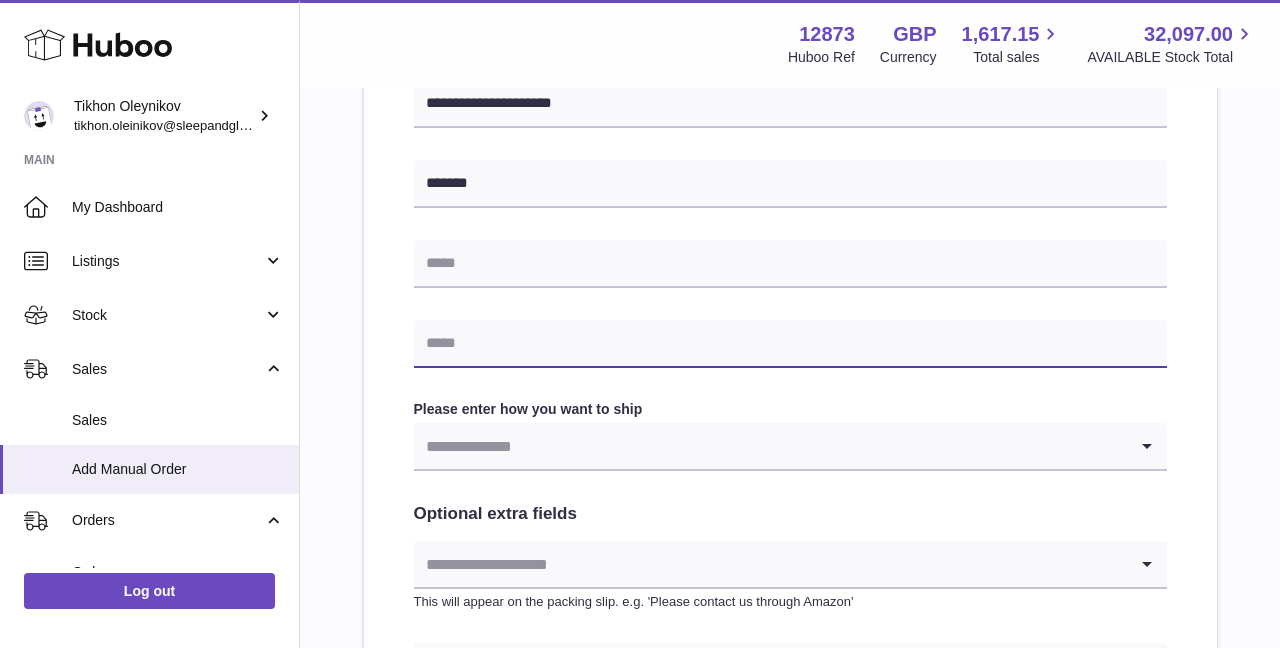 click at bounding box center (790, 344) 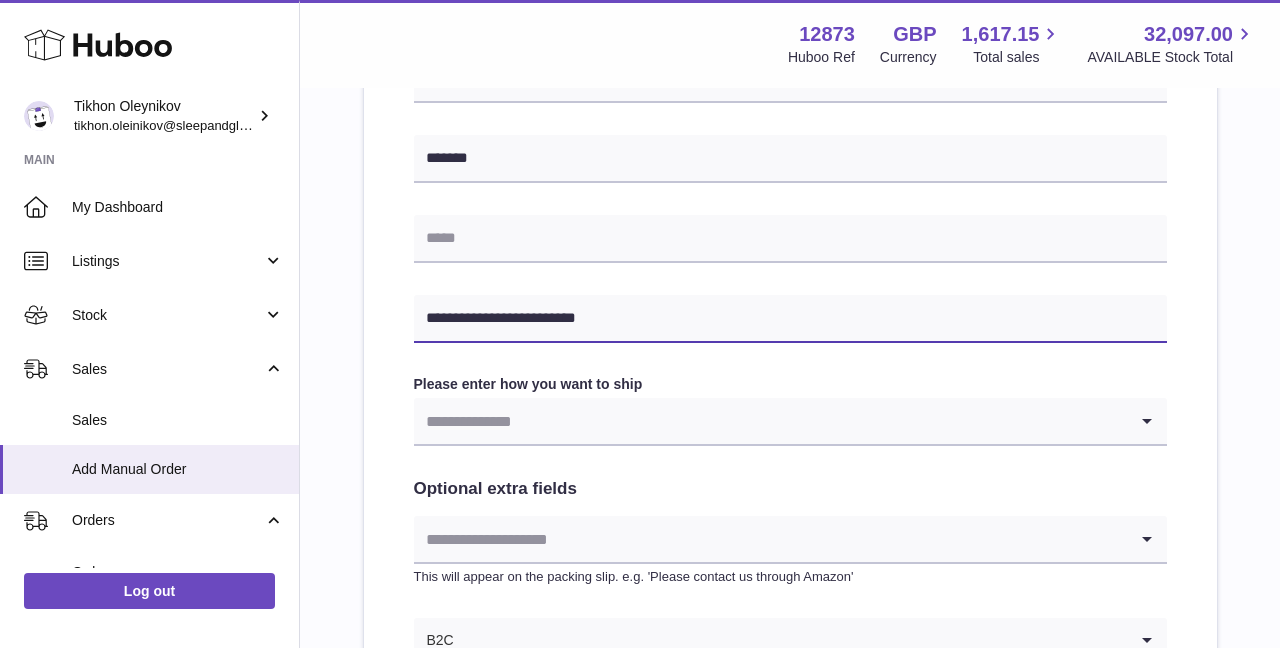 scroll, scrollTop: 810, scrollLeft: 0, axis: vertical 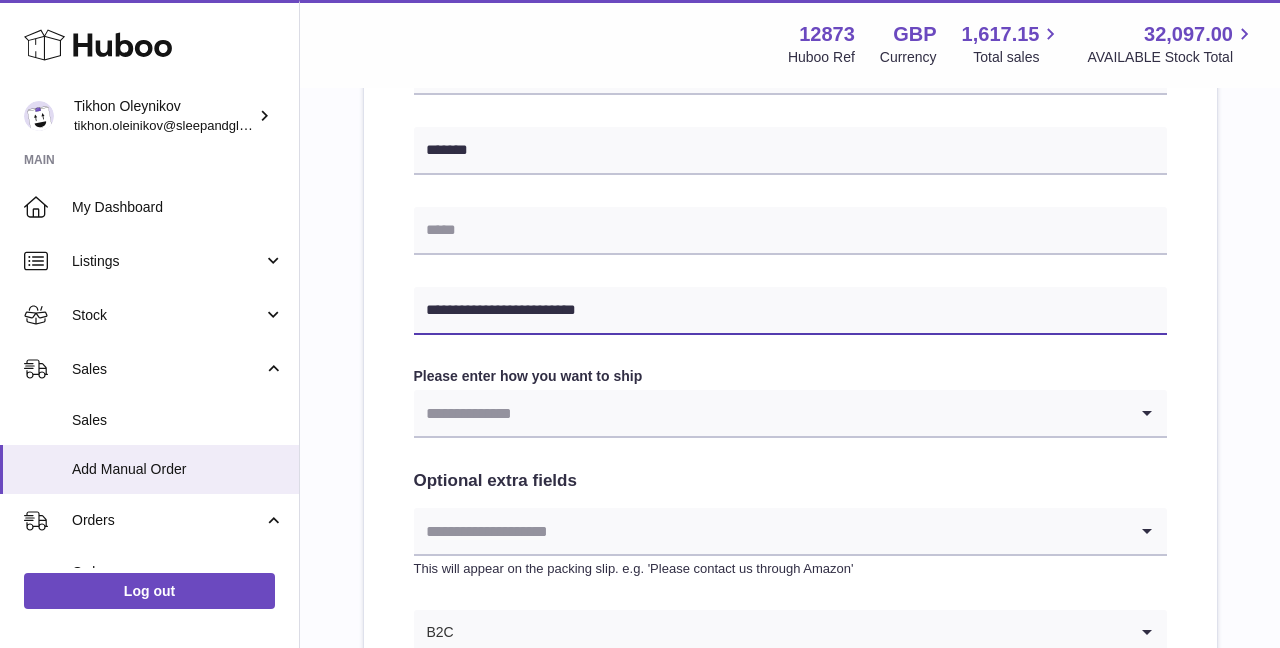 type on "**********" 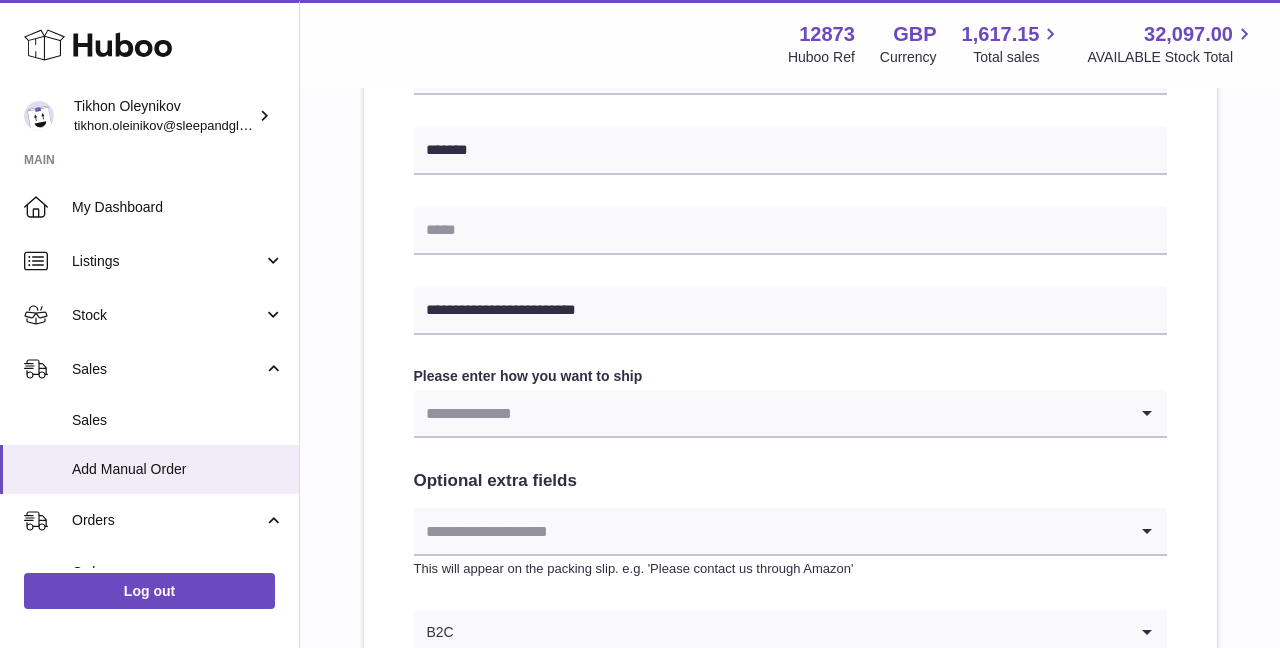 click at bounding box center [770, 413] 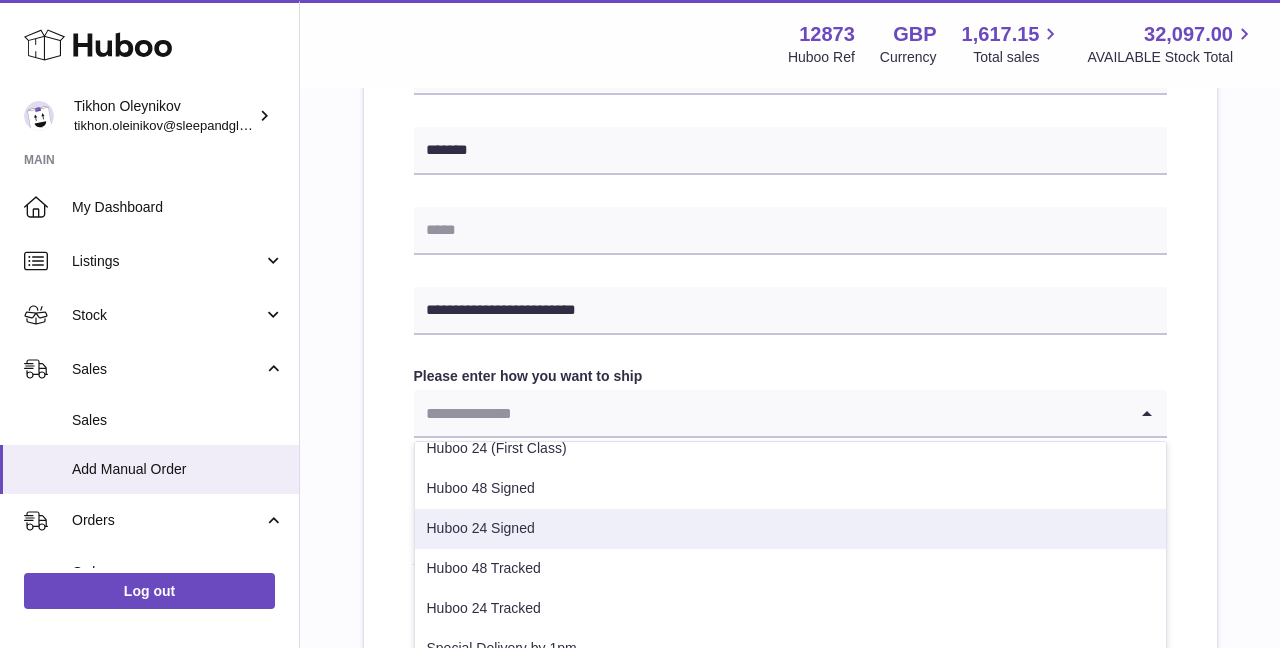 scroll, scrollTop: 62, scrollLeft: 0, axis: vertical 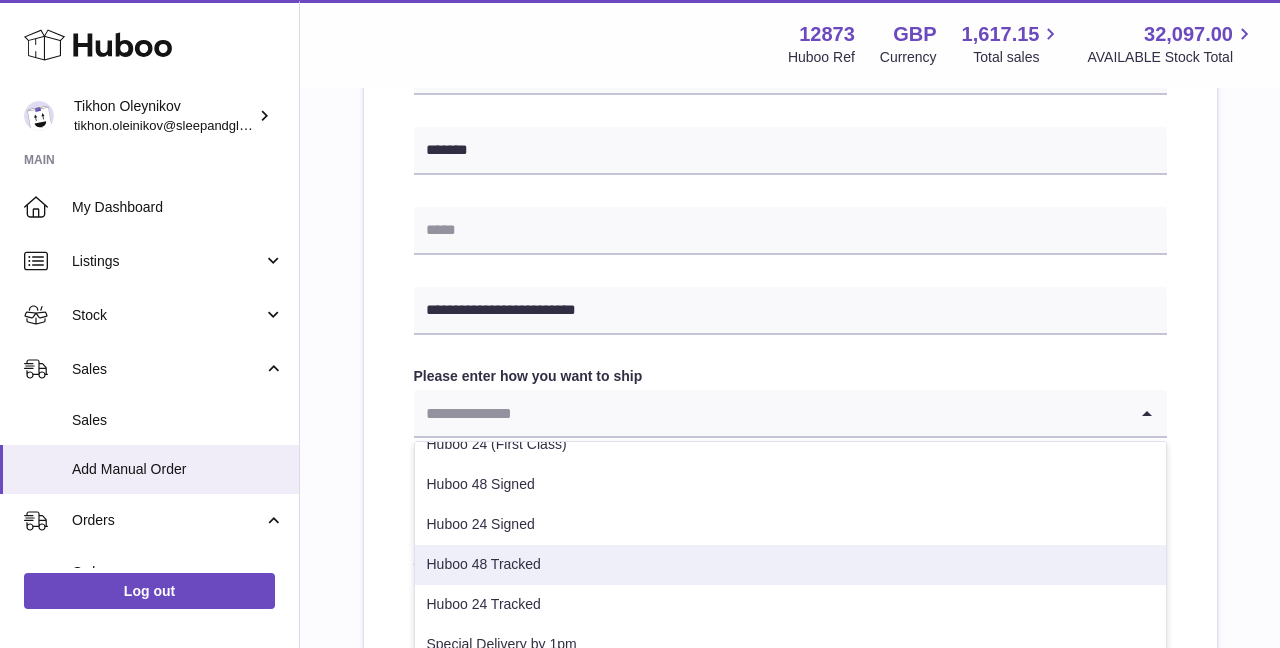 click on "Huboo 48 Tracked" at bounding box center (790, 565) 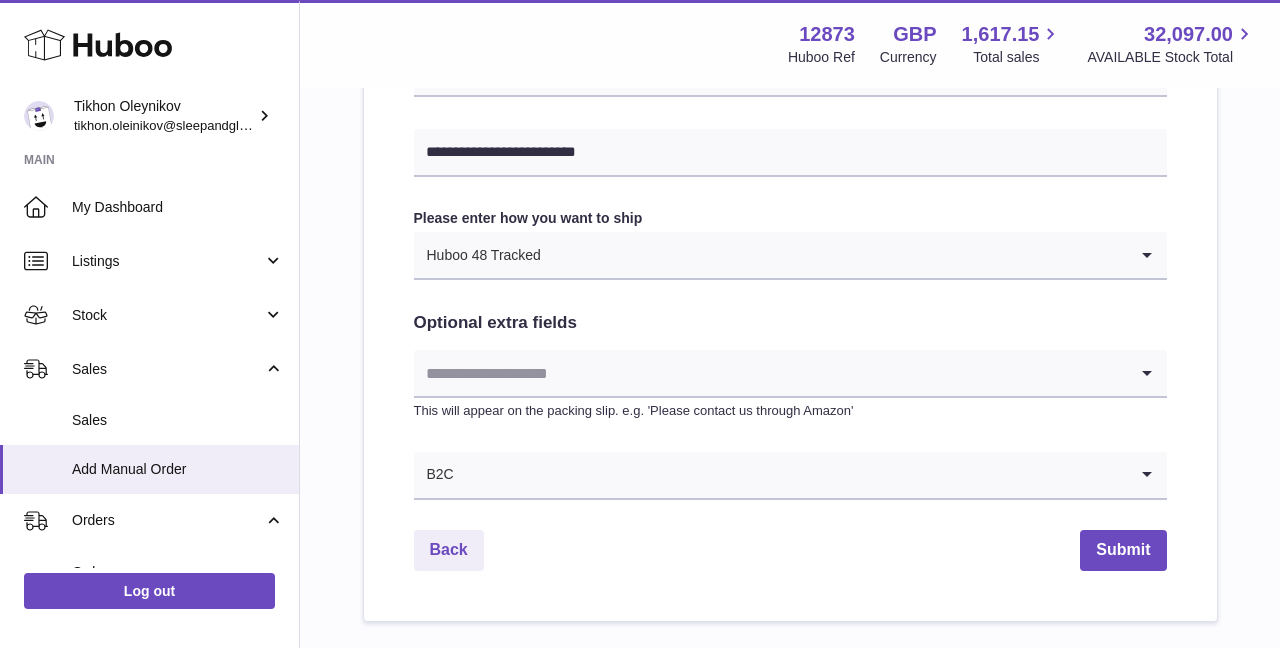 scroll, scrollTop: 969, scrollLeft: 0, axis: vertical 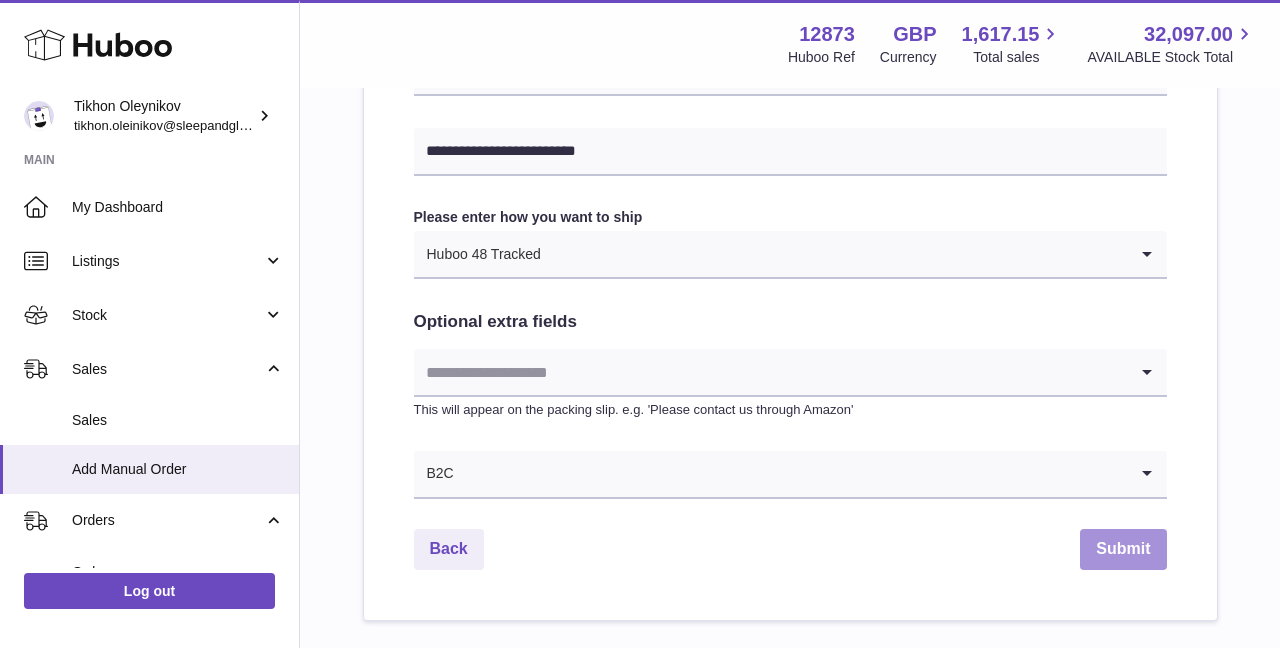 click on "Submit" at bounding box center [1123, 549] 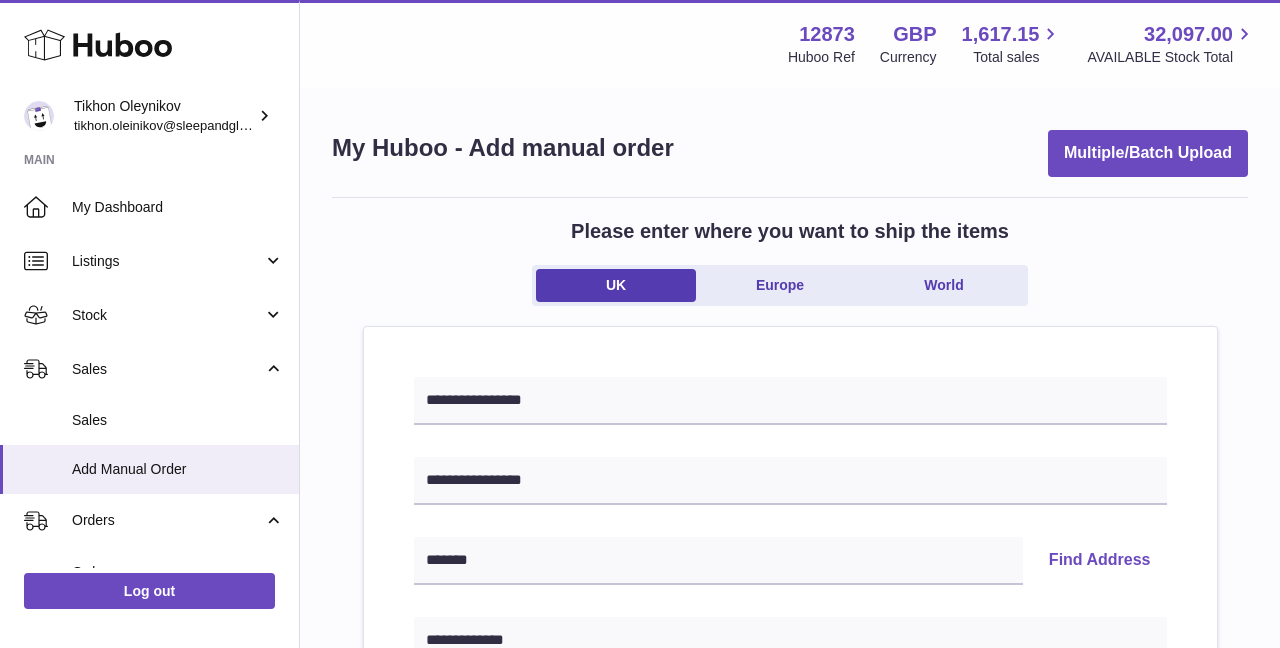 scroll, scrollTop: 44, scrollLeft: 0, axis: vertical 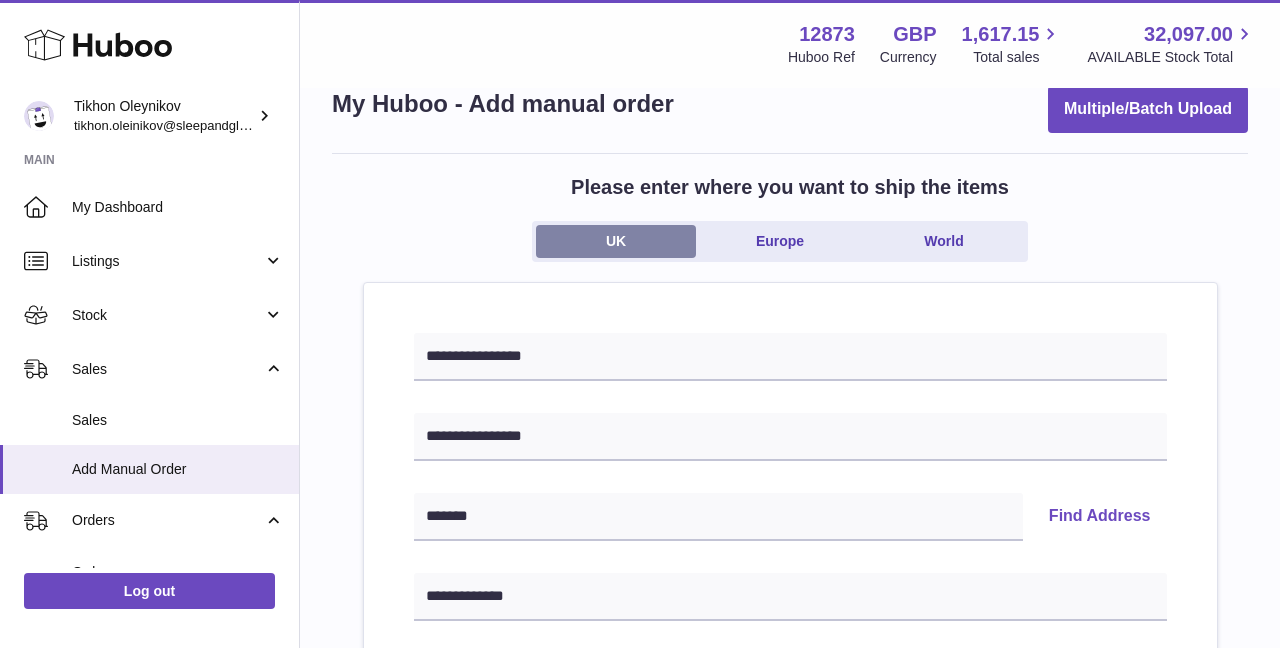 click on "UK" at bounding box center [616, 241] 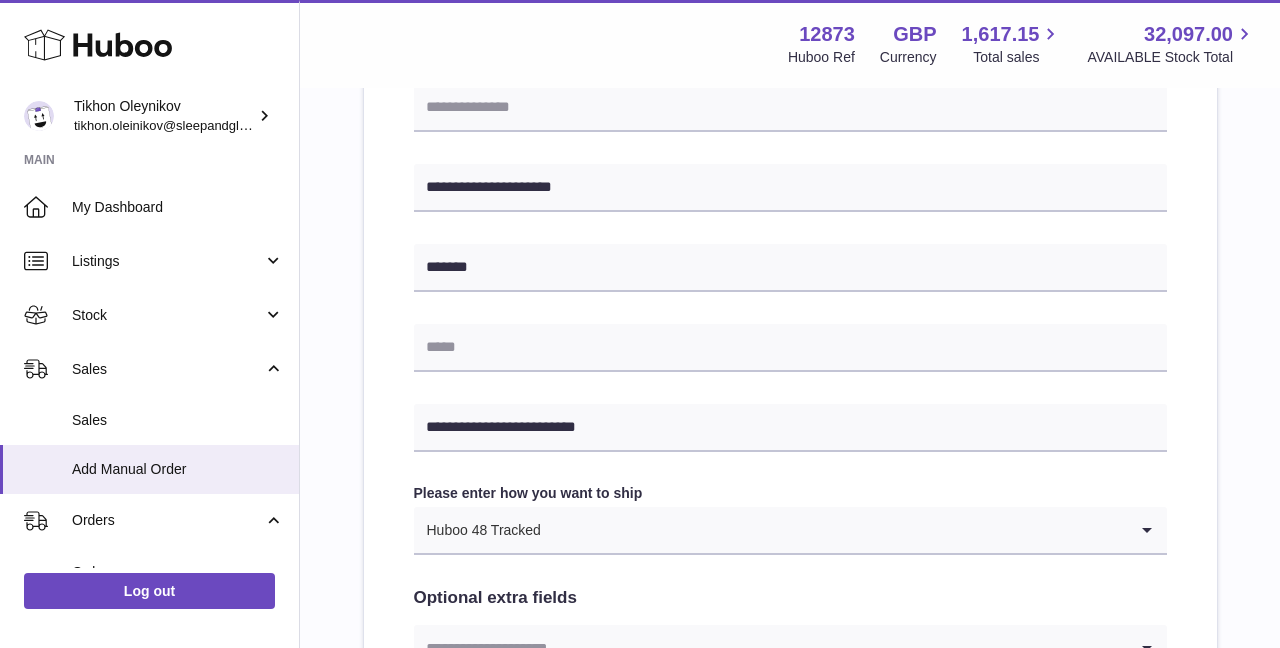 scroll, scrollTop: 0, scrollLeft: 0, axis: both 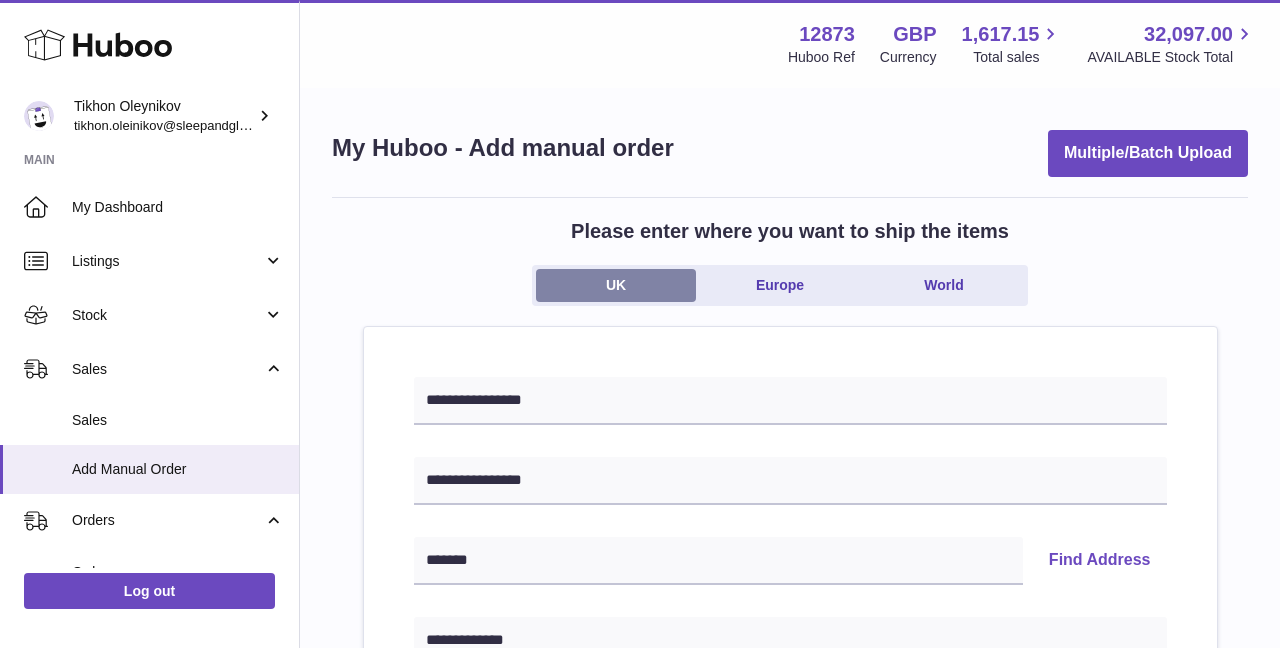 click on "UK" at bounding box center (616, 285) 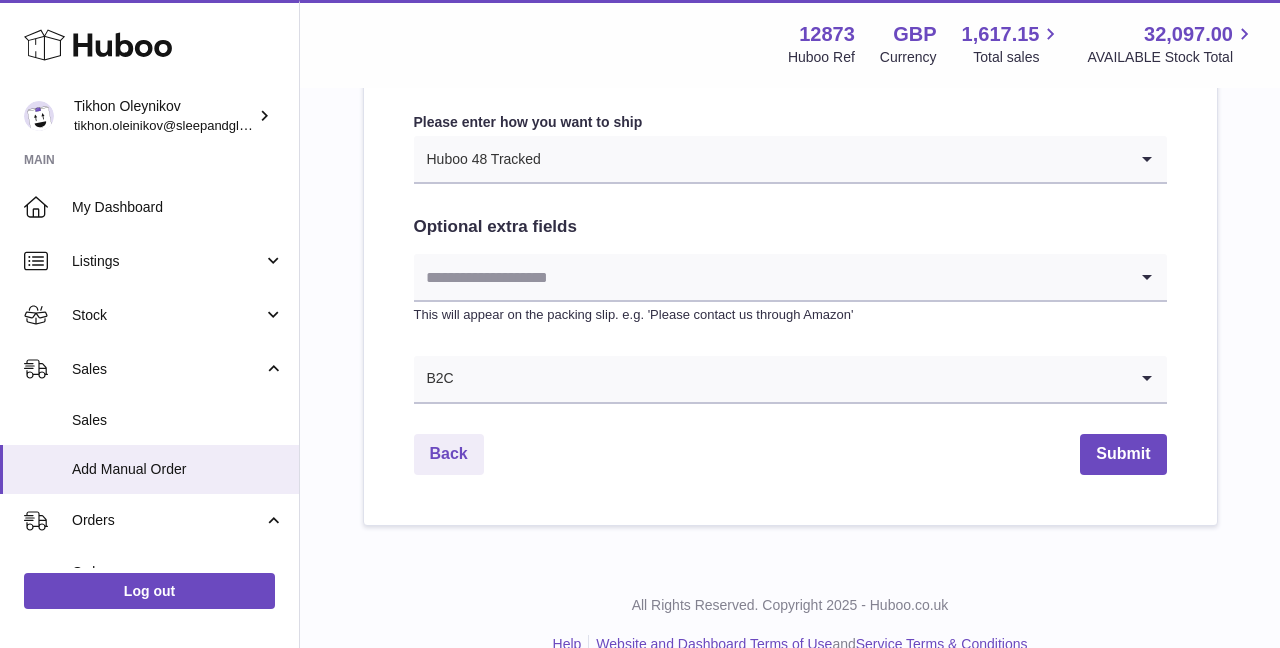 scroll, scrollTop: 1099, scrollLeft: 0, axis: vertical 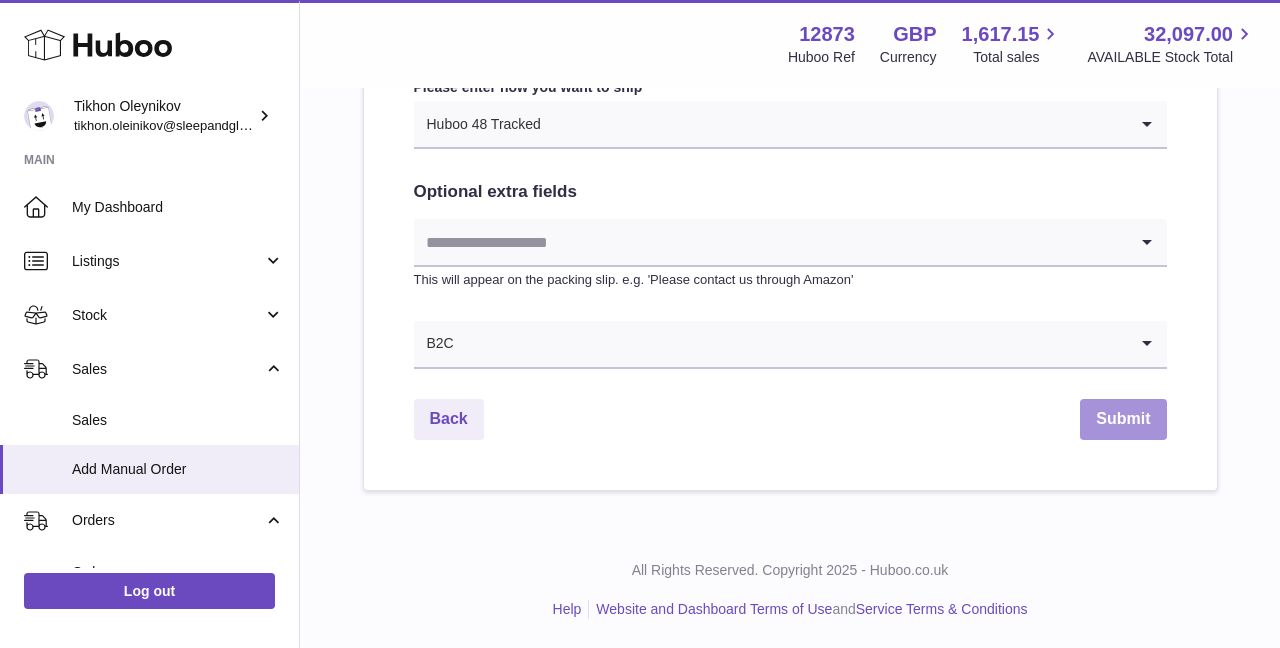 click on "Submit" at bounding box center (1123, 419) 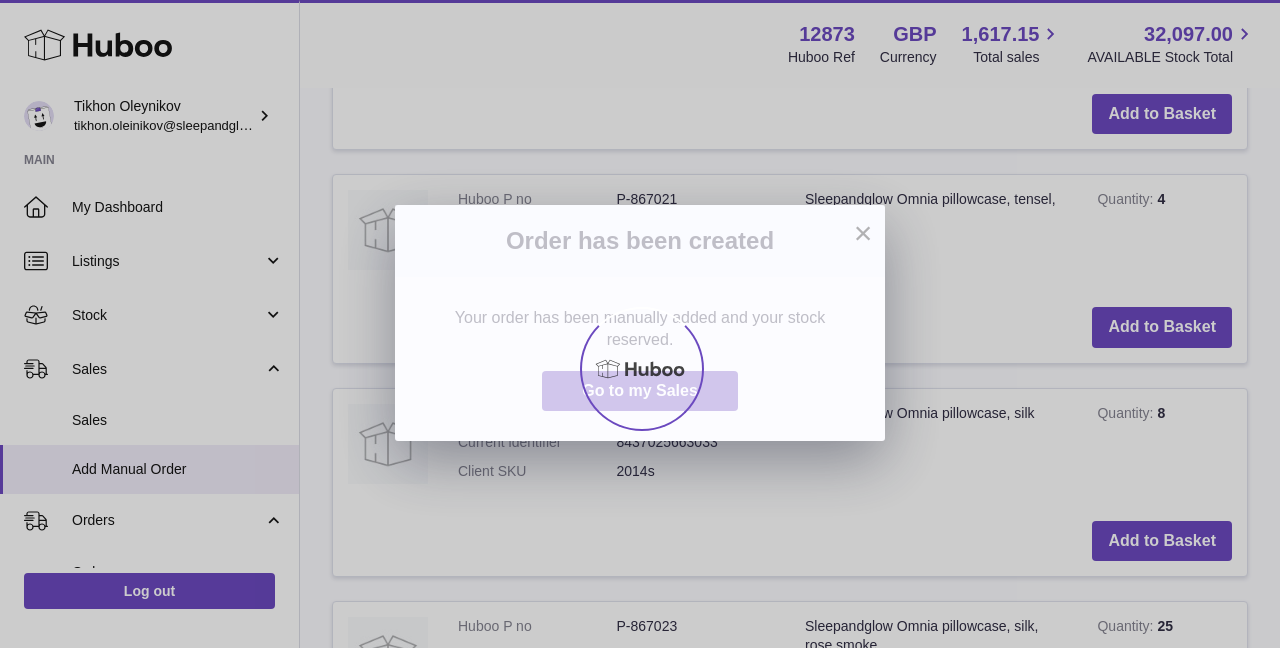 scroll, scrollTop: 0, scrollLeft: 0, axis: both 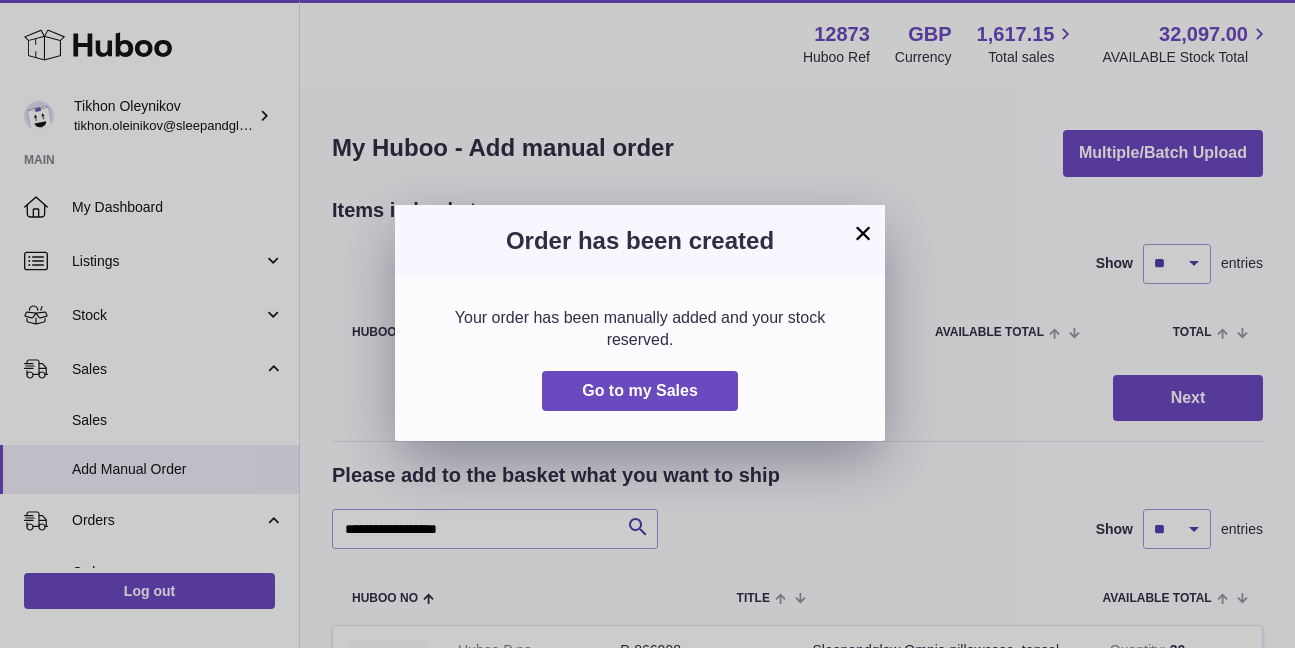 click on "×" at bounding box center (863, 233) 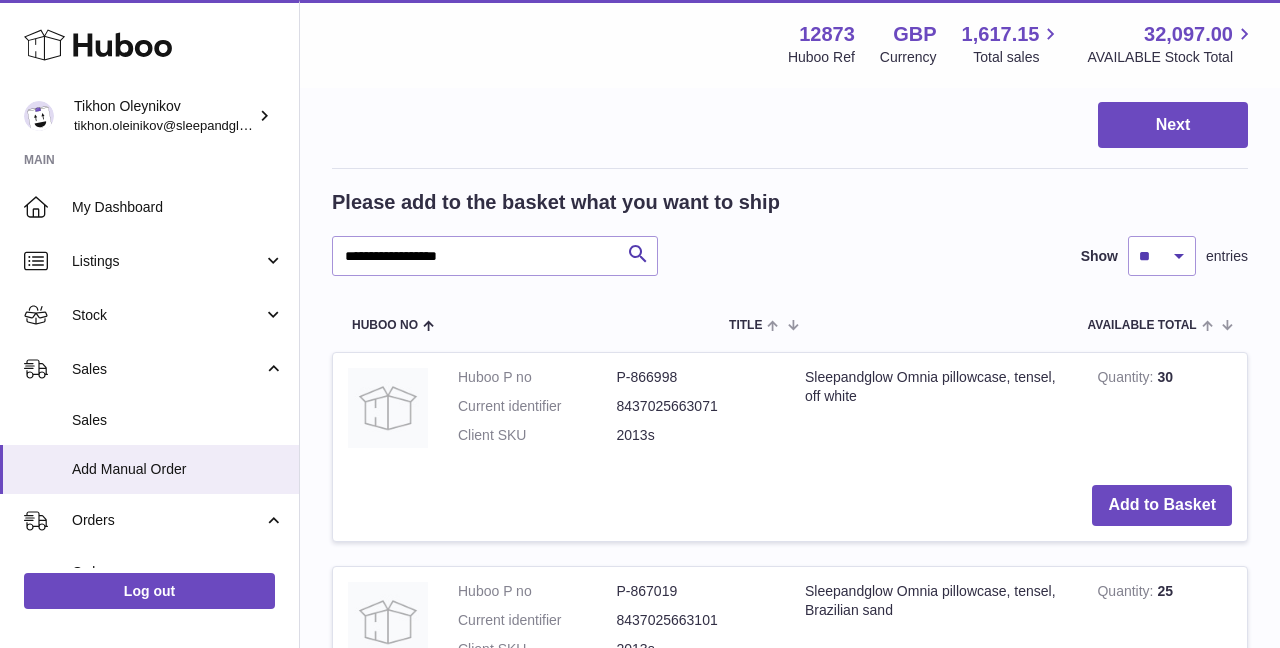 scroll, scrollTop: 0, scrollLeft: 0, axis: both 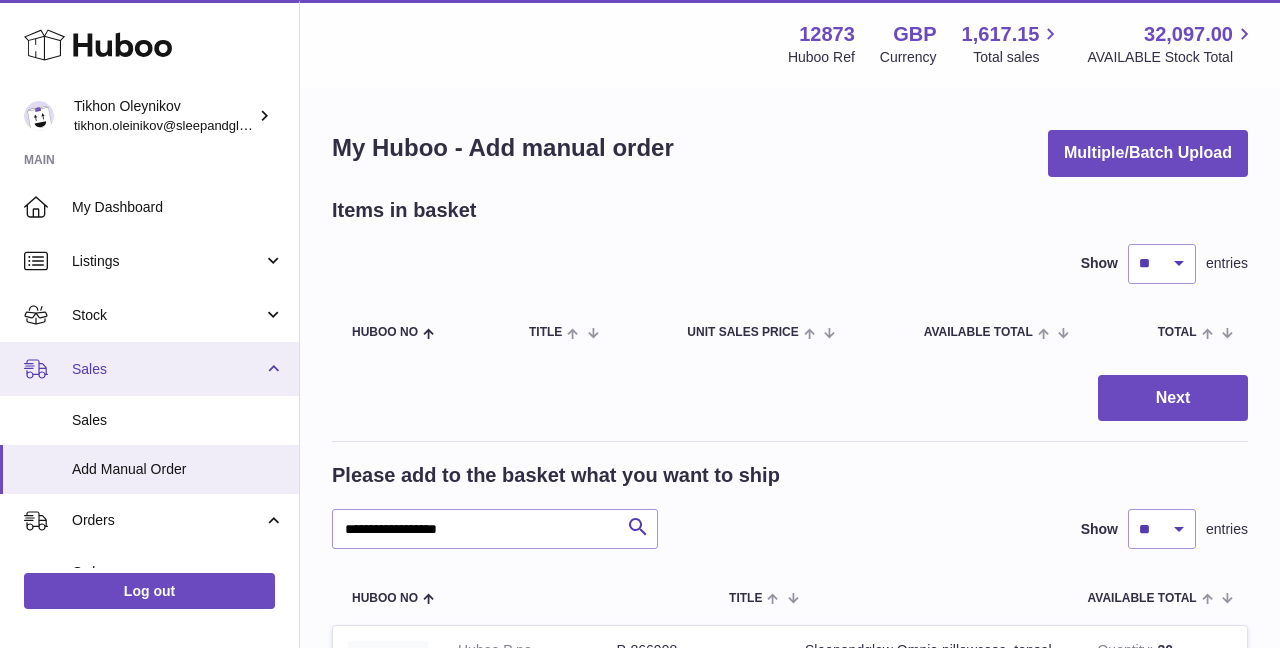 click on "Sales" at bounding box center [167, 369] 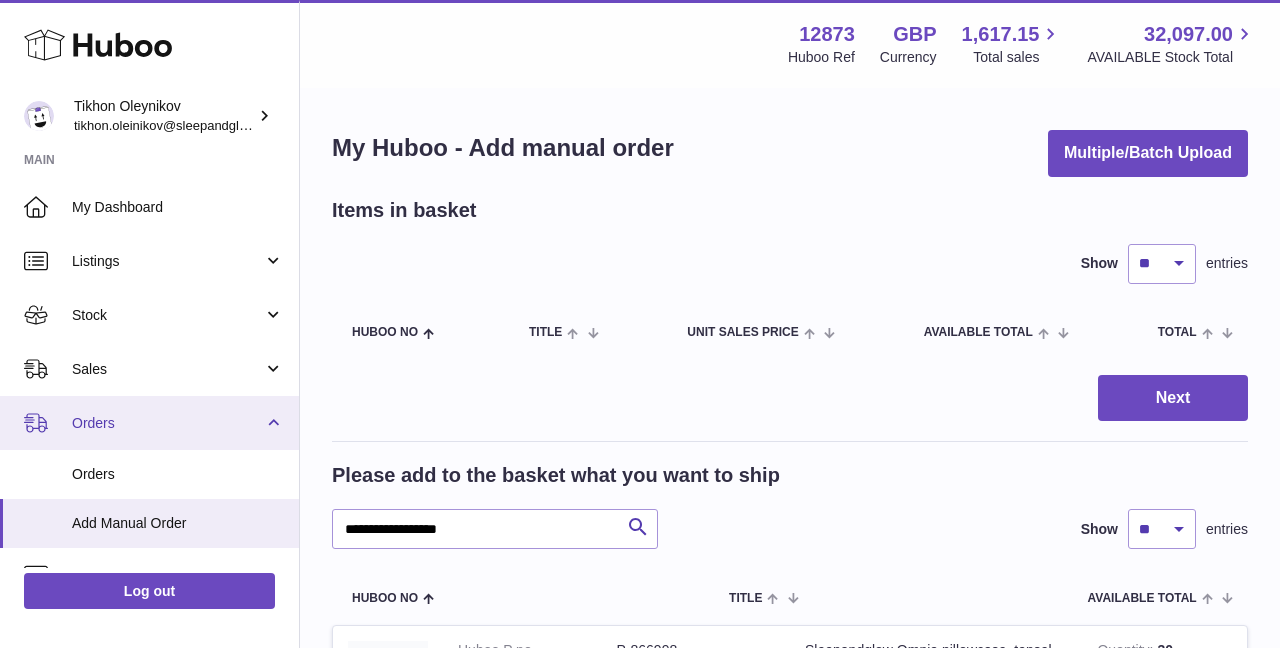 click on "Orders" at bounding box center (167, 423) 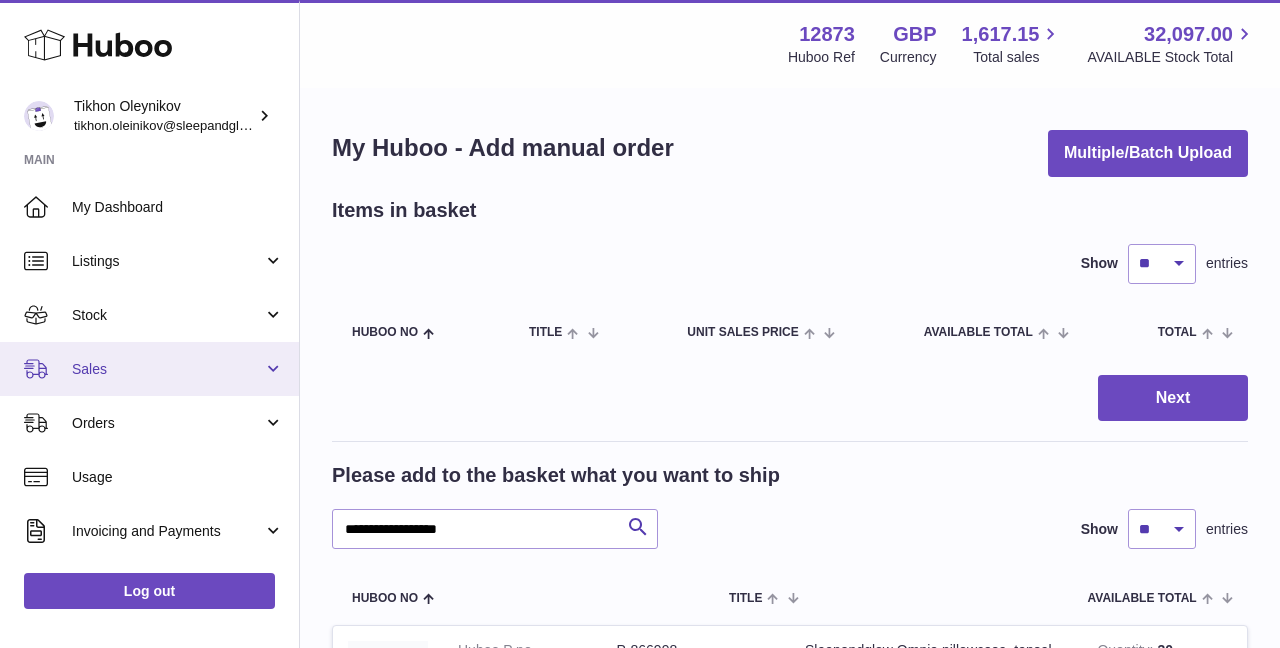 click on "Sales" at bounding box center (167, 369) 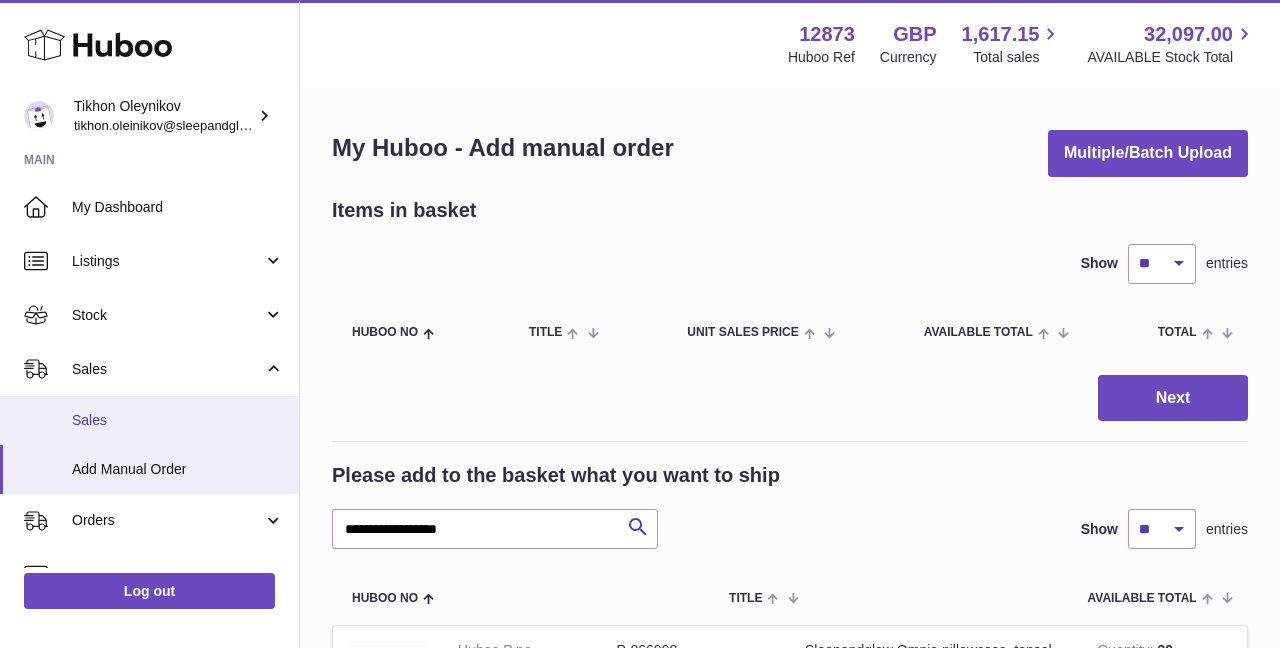 click on "Sales" at bounding box center [178, 420] 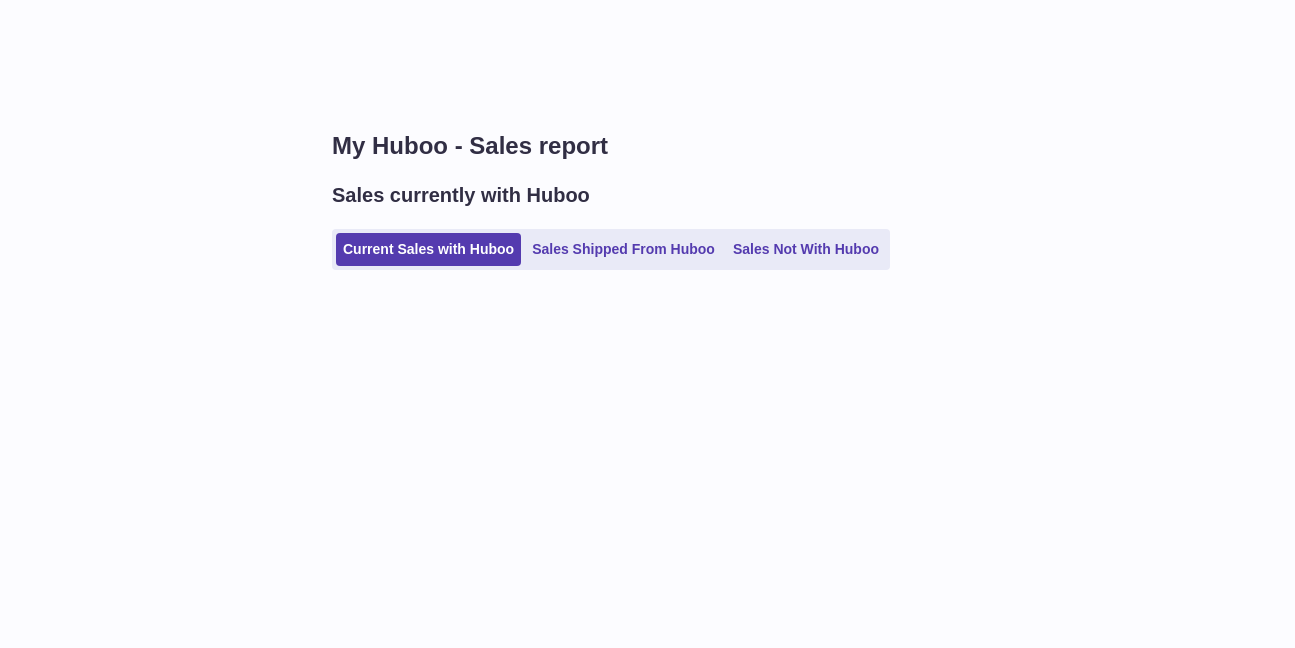 scroll, scrollTop: 0, scrollLeft: 0, axis: both 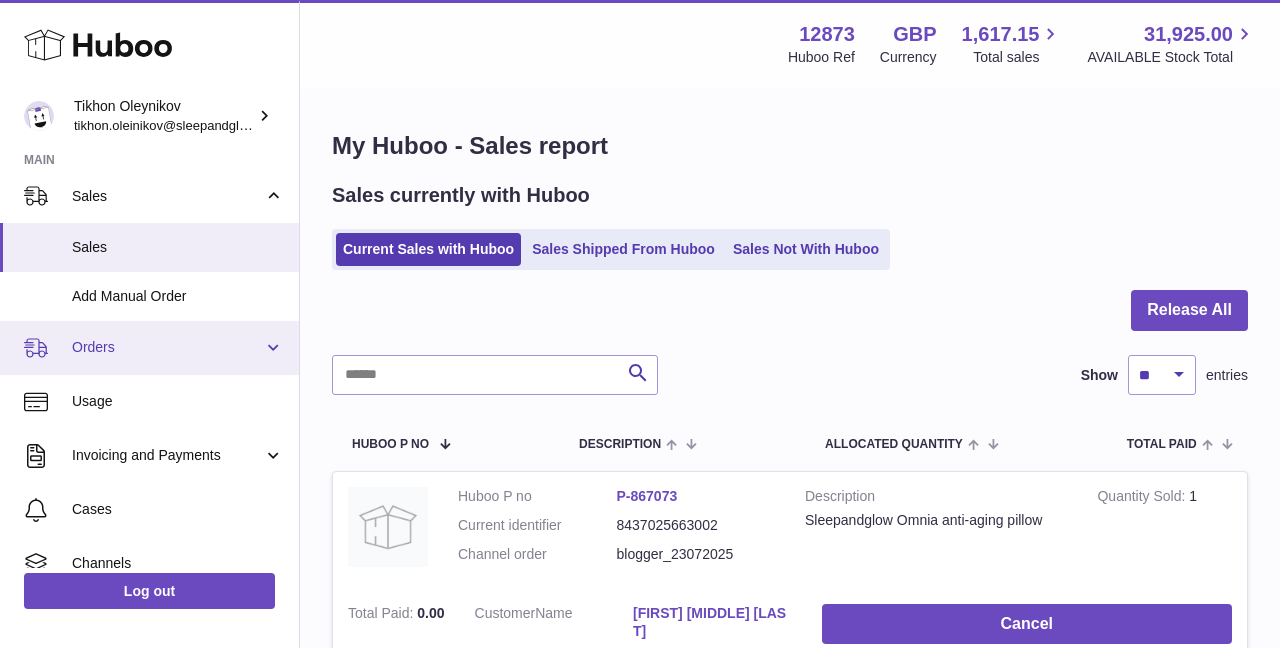 click on "Orders" at bounding box center (167, 347) 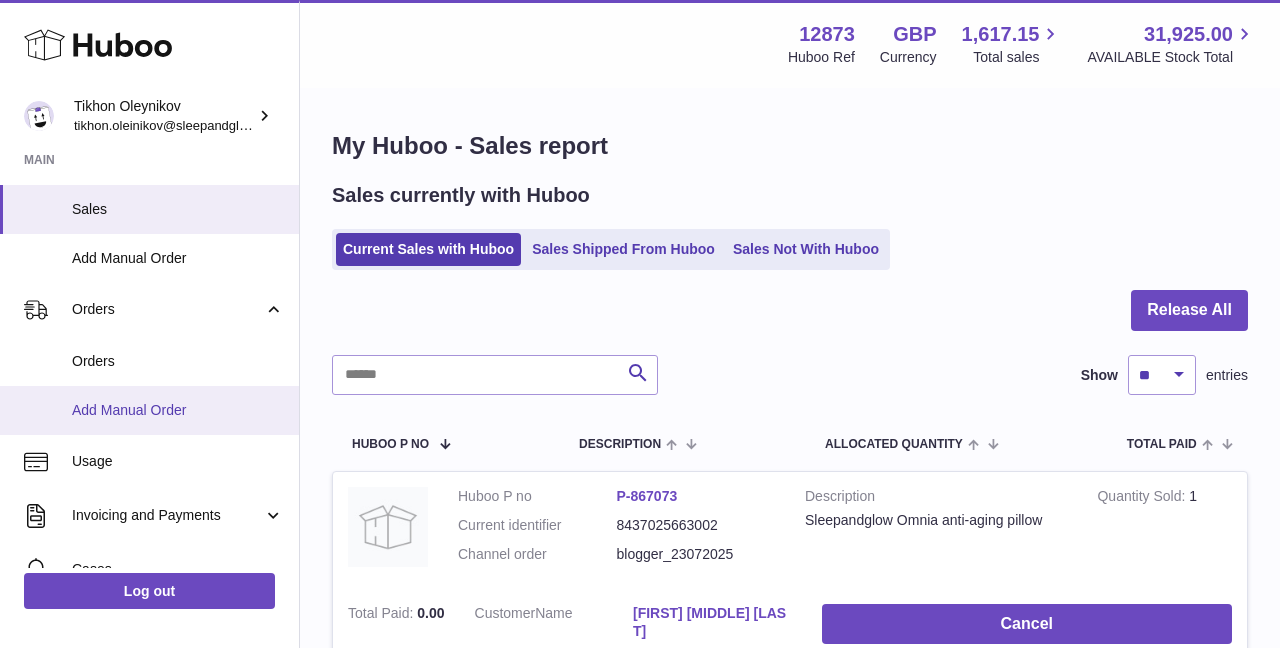 scroll, scrollTop: 229, scrollLeft: 0, axis: vertical 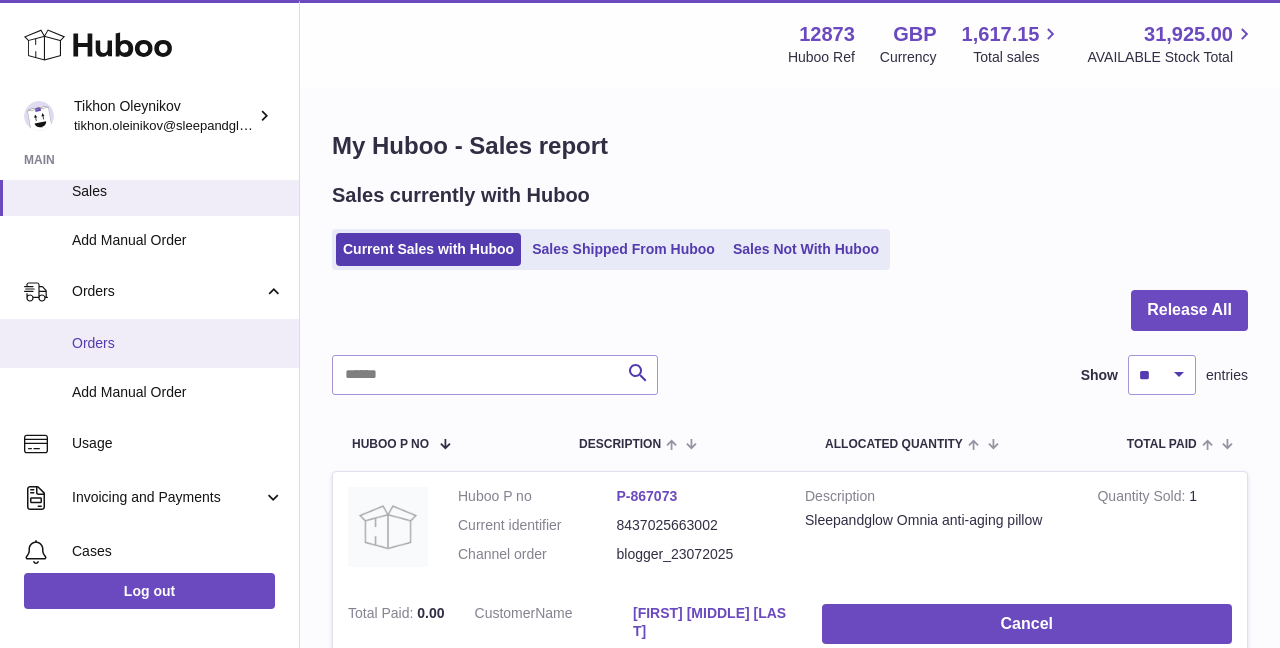 click on "Orders" at bounding box center [149, 343] 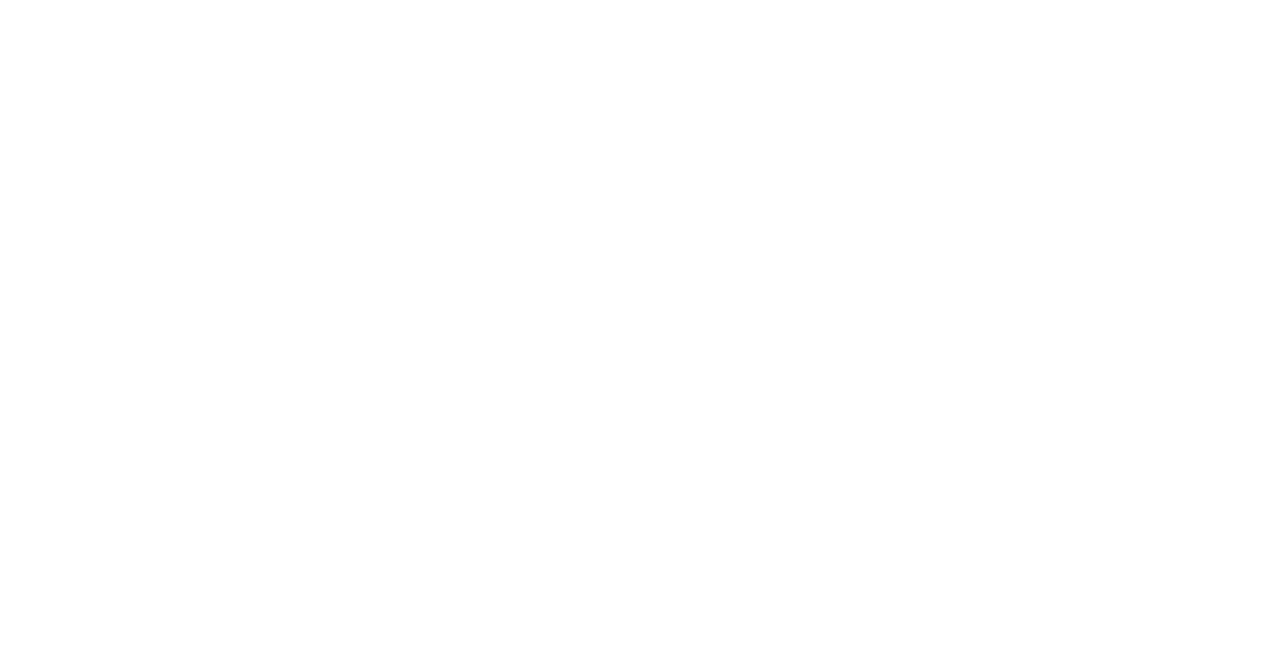 scroll, scrollTop: 0, scrollLeft: 0, axis: both 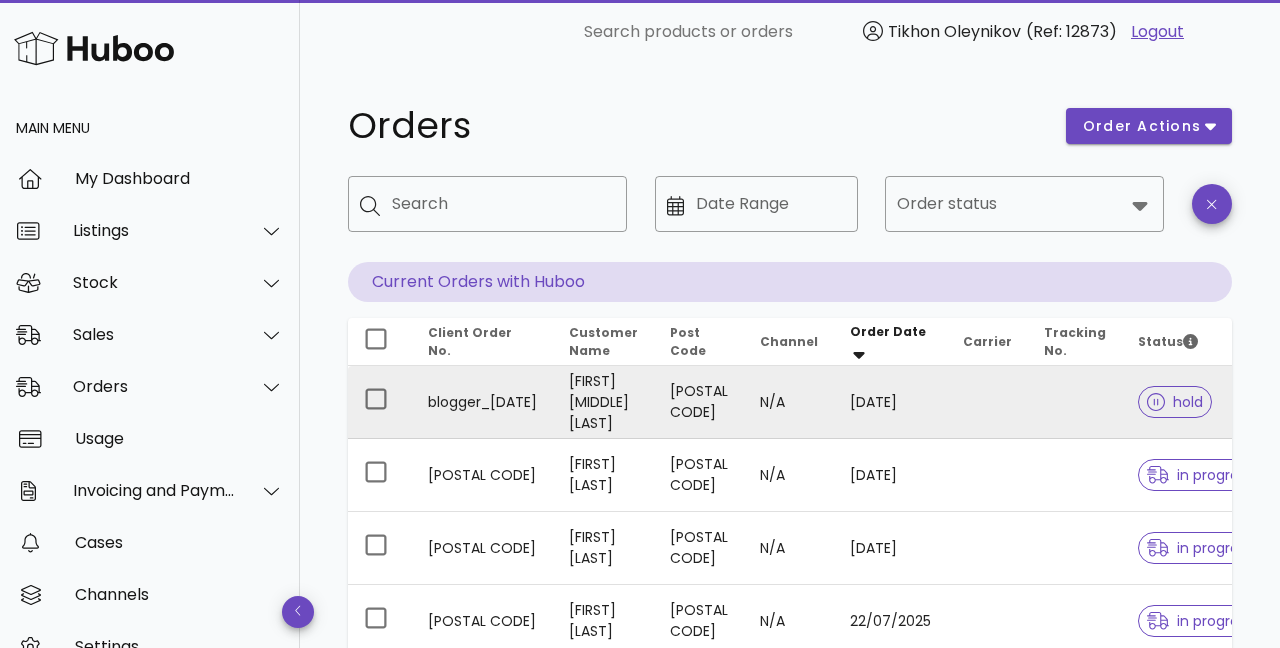 click on "blogger_[DATE]" at bounding box center [482, 402] 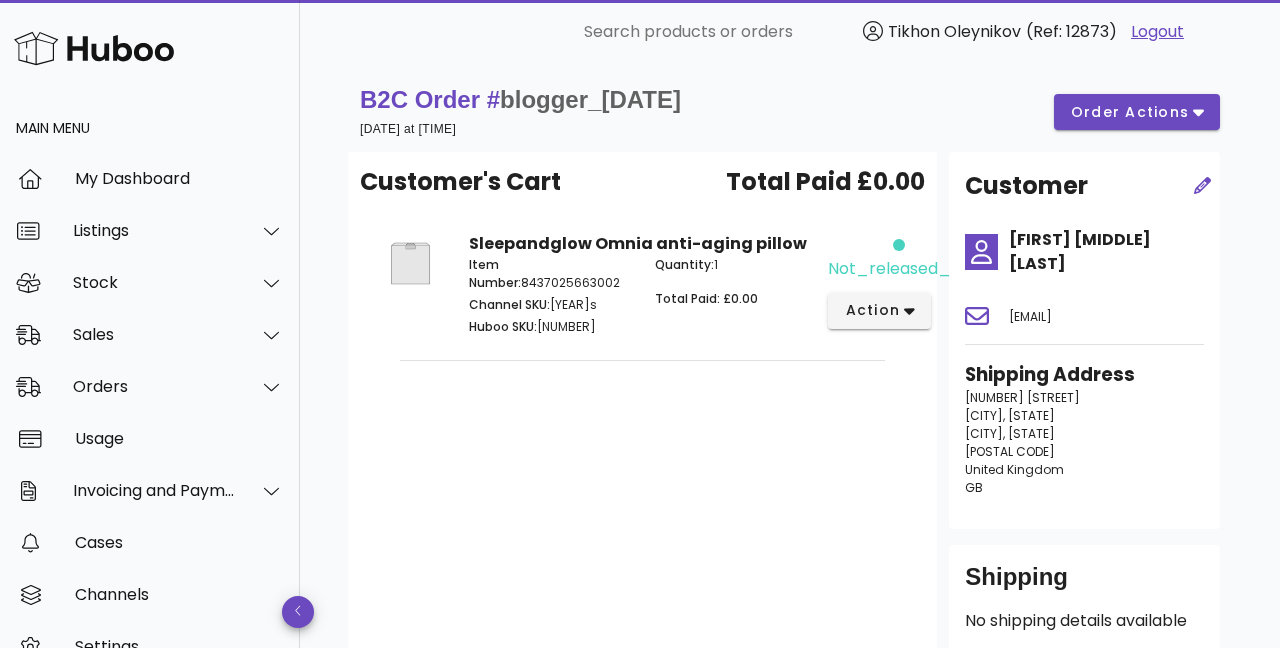 scroll, scrollTop: 0, scrollLeft: 0, axis: both 